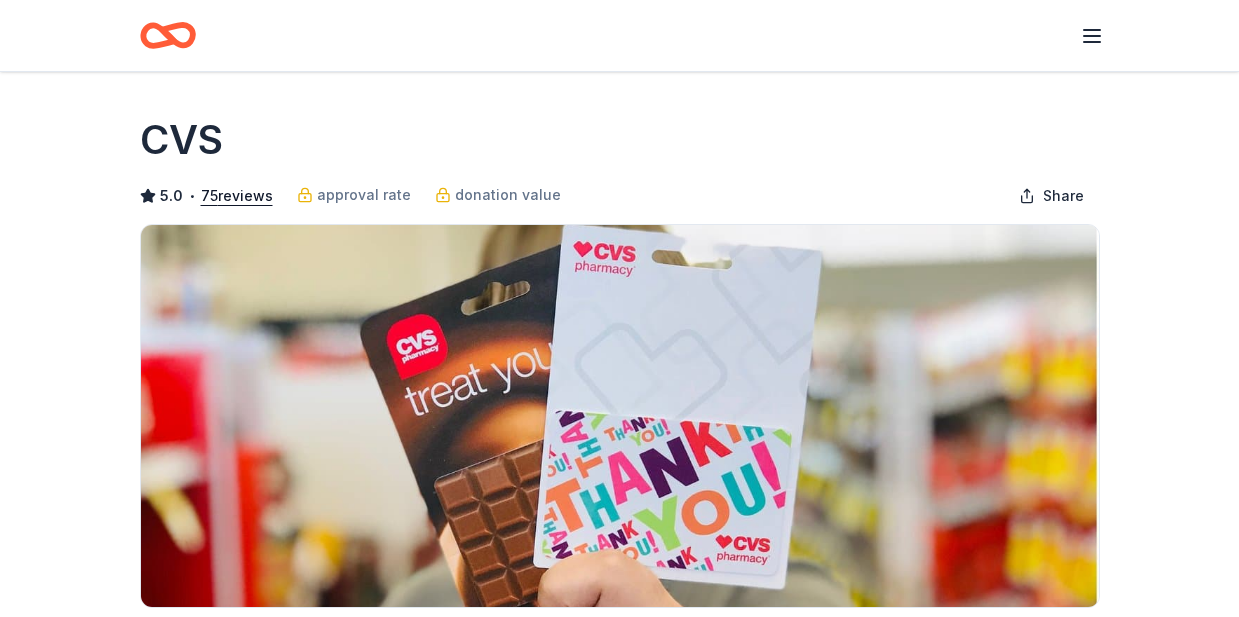 scroll, scrollTop: 0, scrollLeft: 0, axis: both 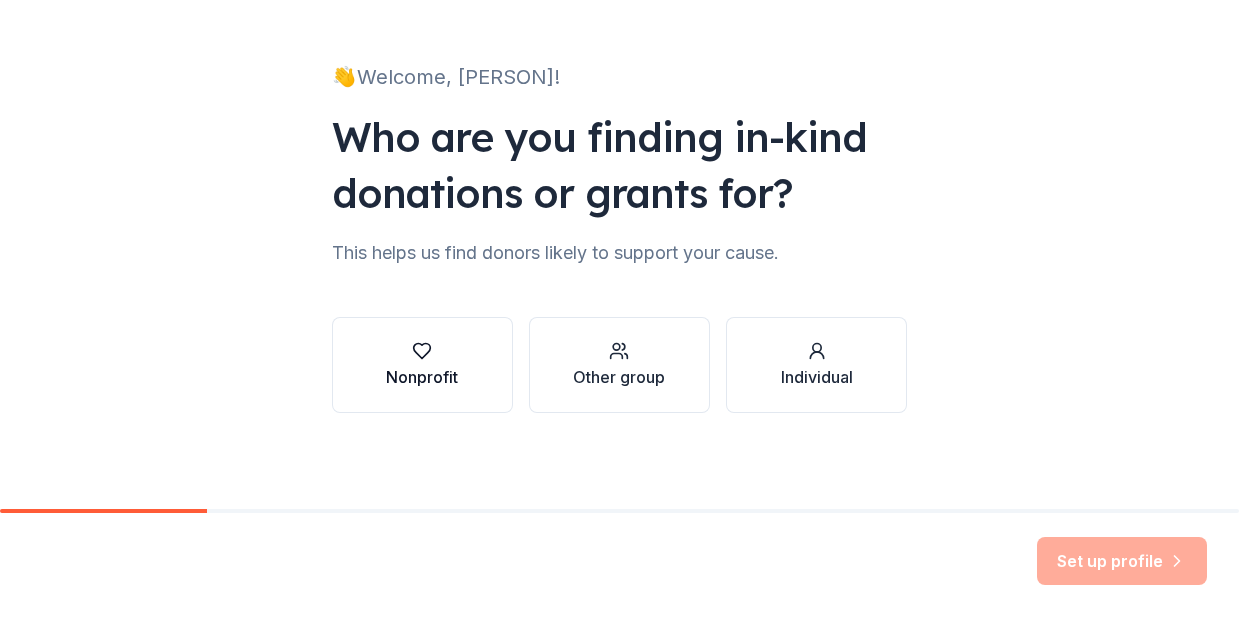 click on "Nonprofit" at bounding box center [422, 377] 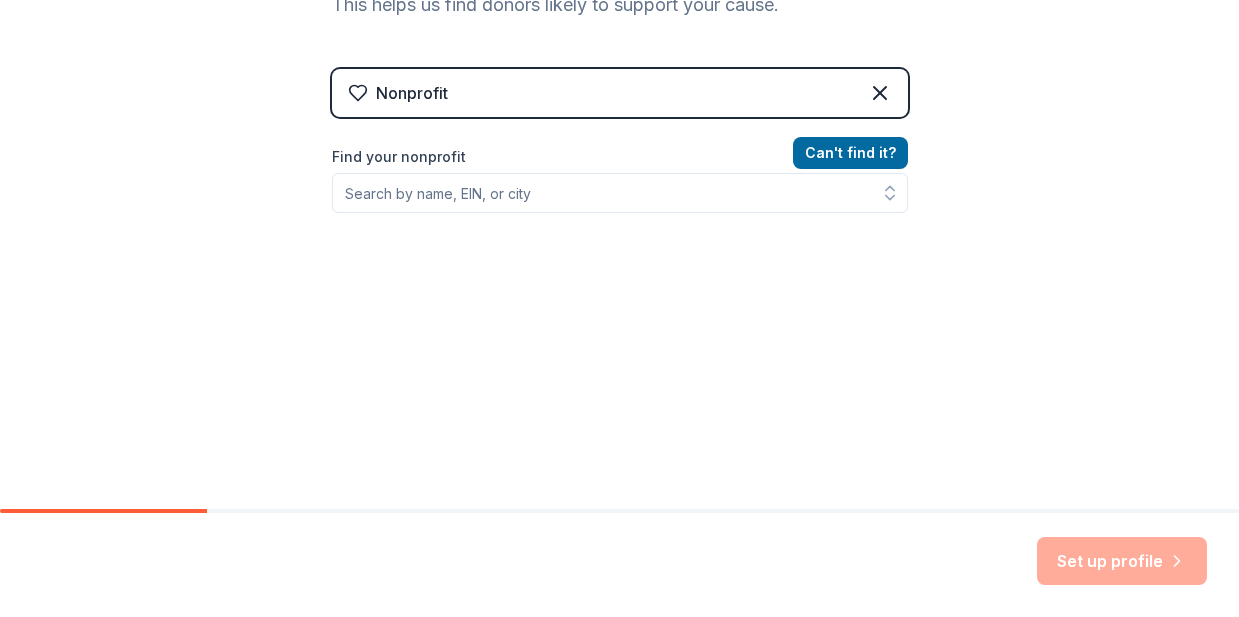 scroll, scrollTop: 404, scrollLeft: 0, axis: vertical 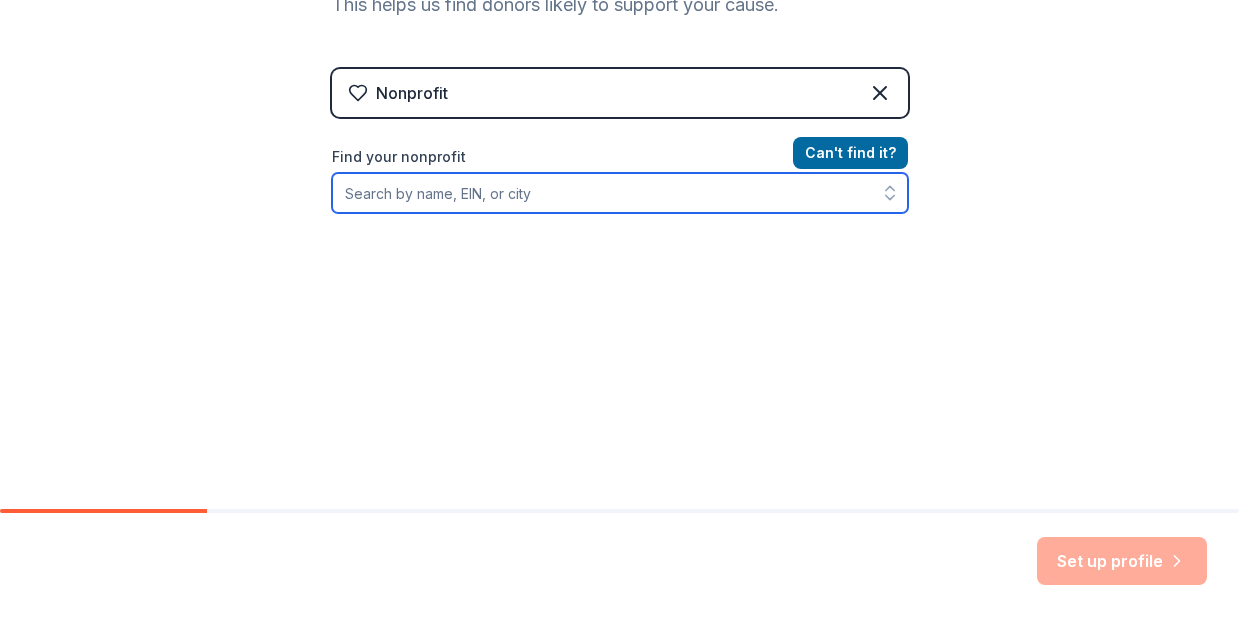 click on "Find your nonprofit" at bounding box center [620, 193] 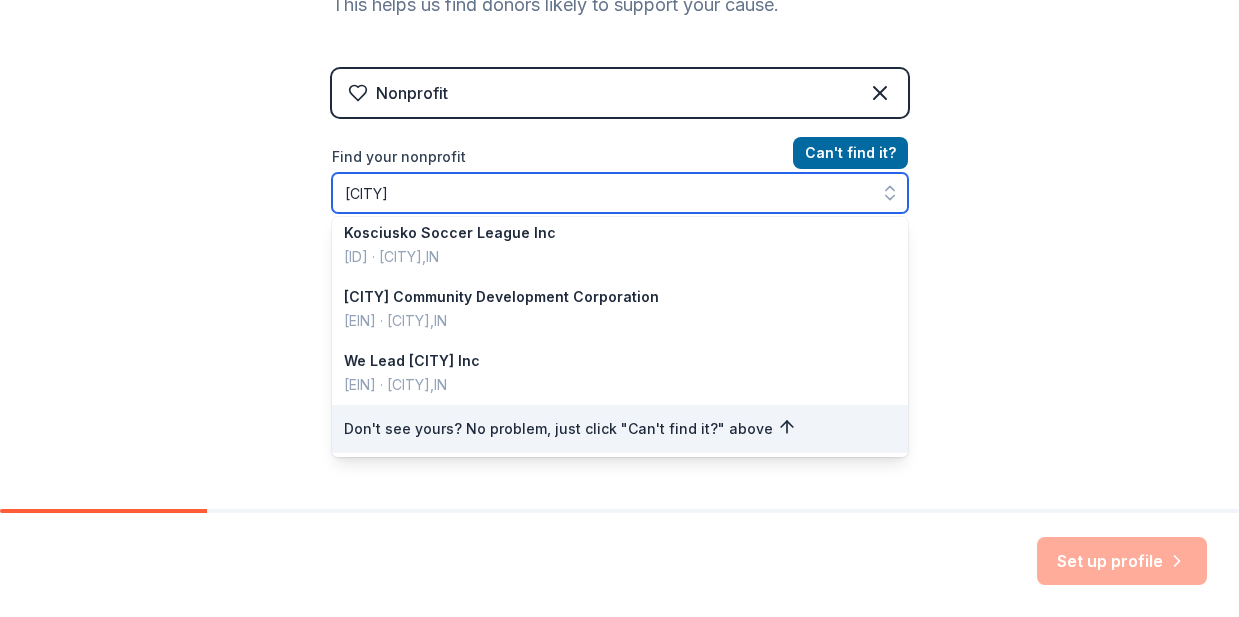 scroll, scrollTop: 1770, scrollLeft: 0, axis: vertical 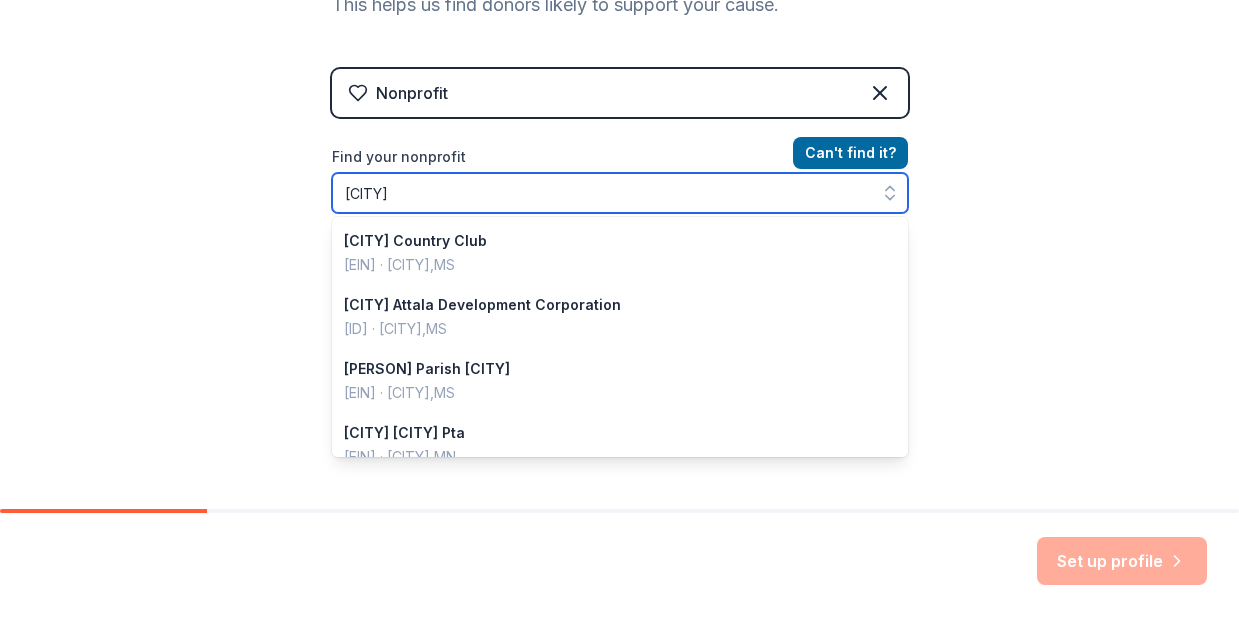click on "[CITY]" at bounding box center (620, 193) 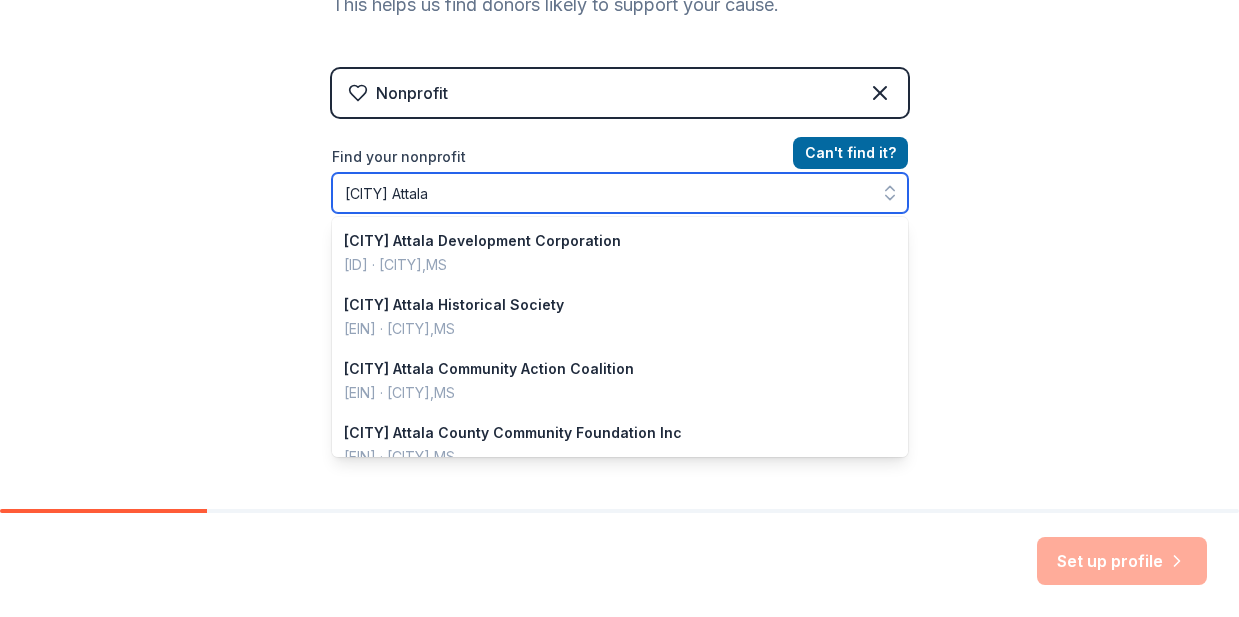 drag, startPoint x: 416, startPoint y: 103, endPoint x: 518, endPoint y: 61, distance: 110.308655 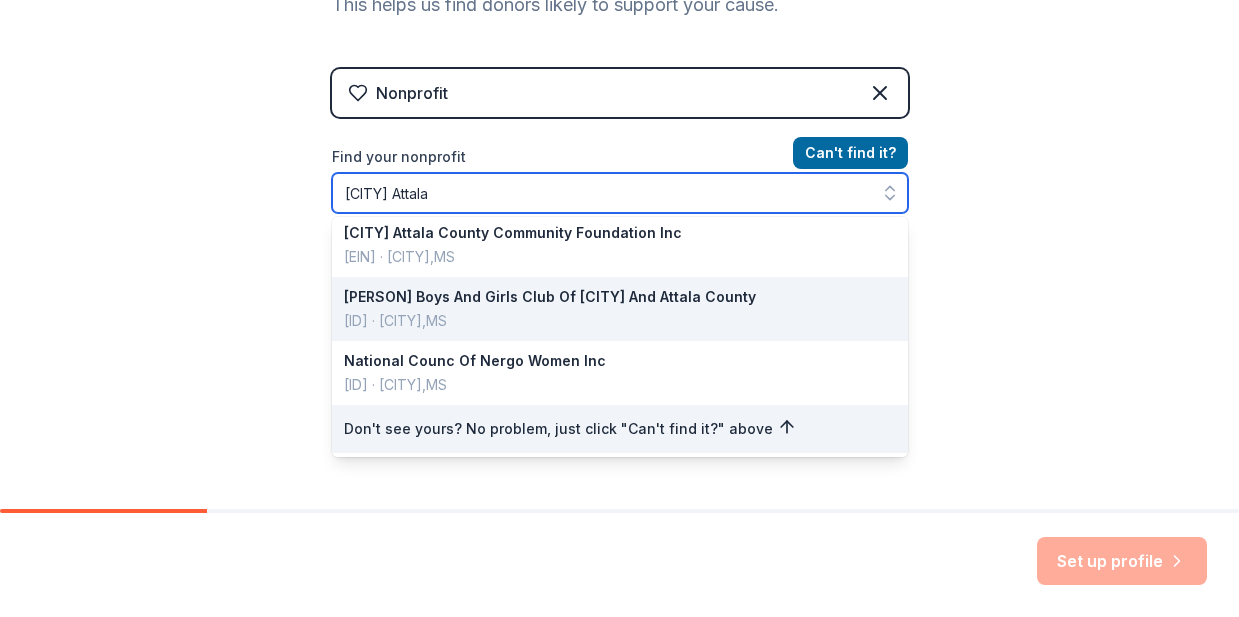 scroll, scrollTop: 0, scrollLeft: 0, axis: both 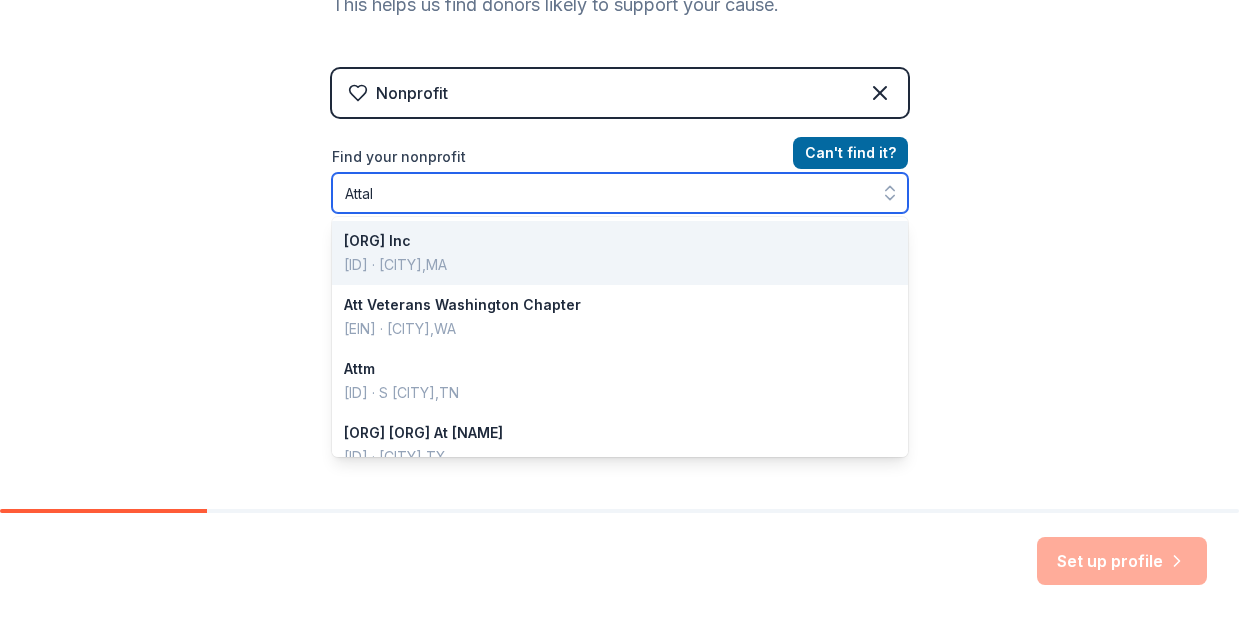 type on "[CITY]" 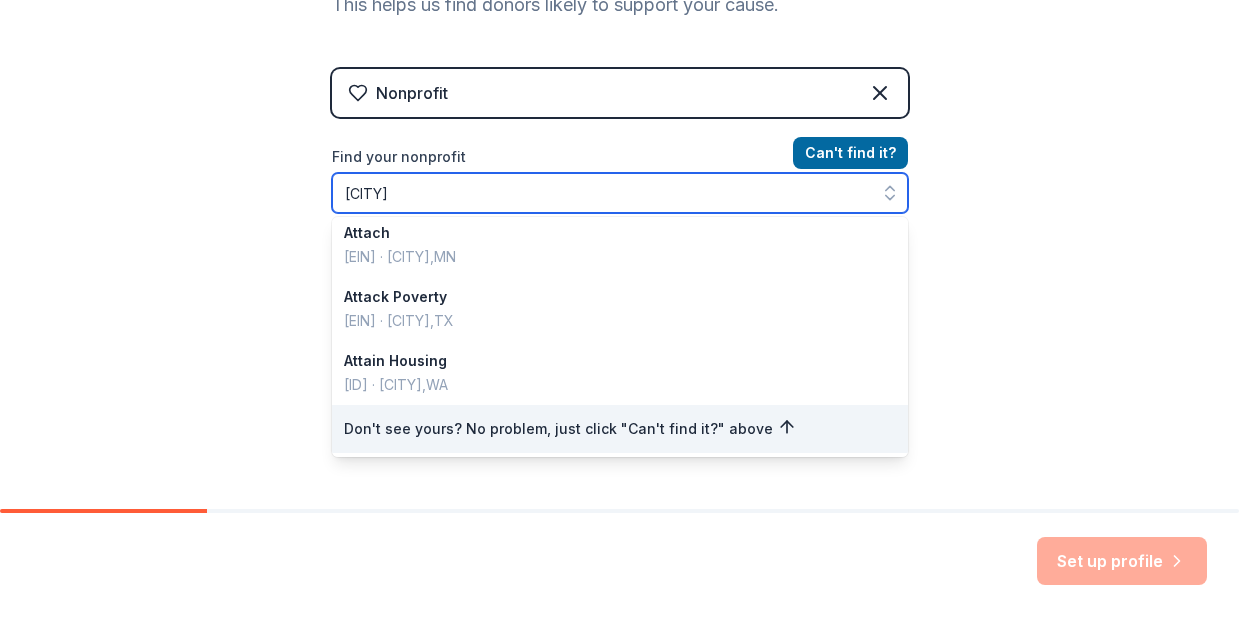 scroll, scrollTop: 1770, scrollLeft: 0, axis: vertical 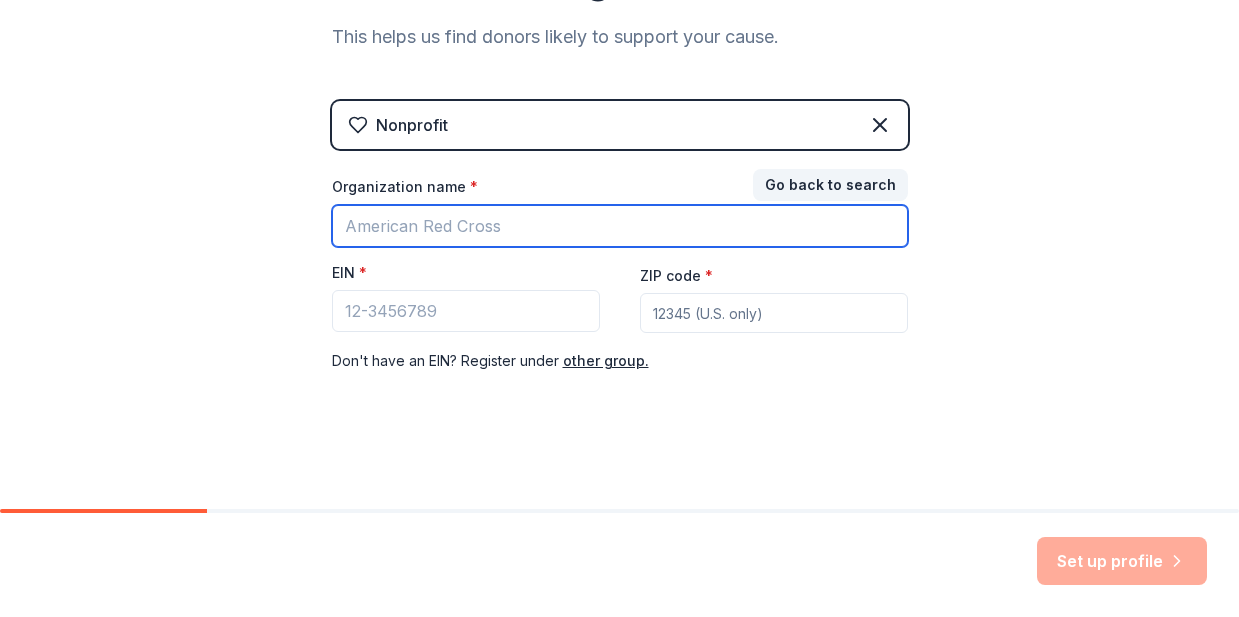 click on "Organization name *" at bounding box center [620, 226] 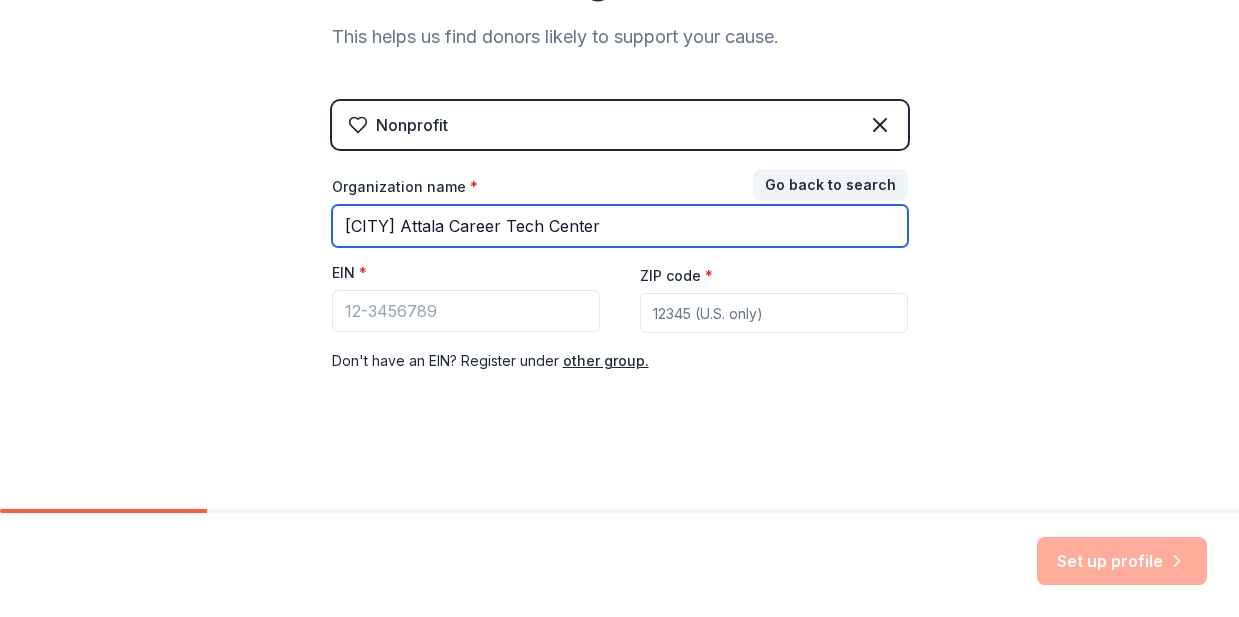 scroll, scrollTop: 530, scrollLeft: 0, axis: vertical 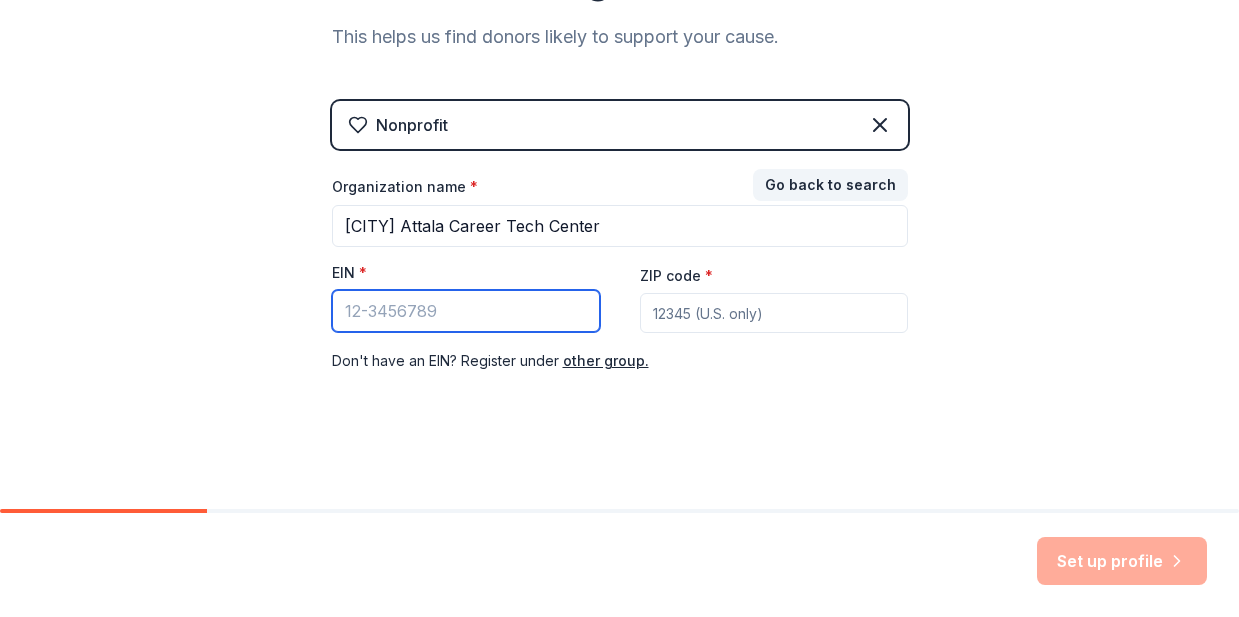 click on "EIN *" at bounding box center (466, 311) 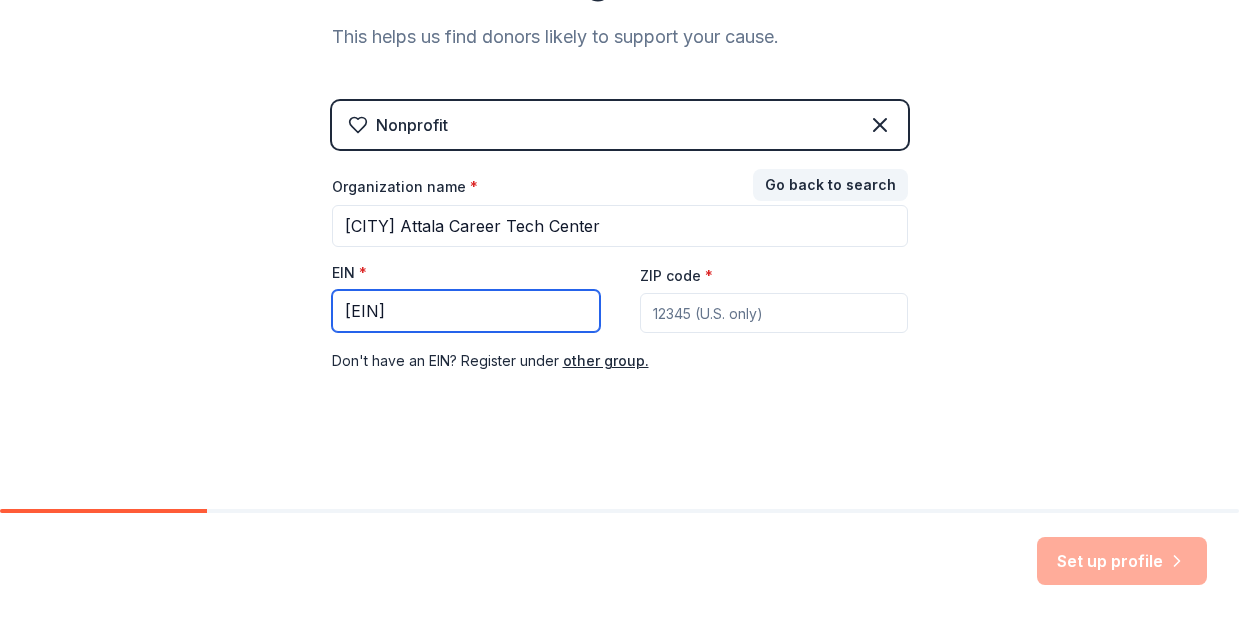 type on "[EIN]" 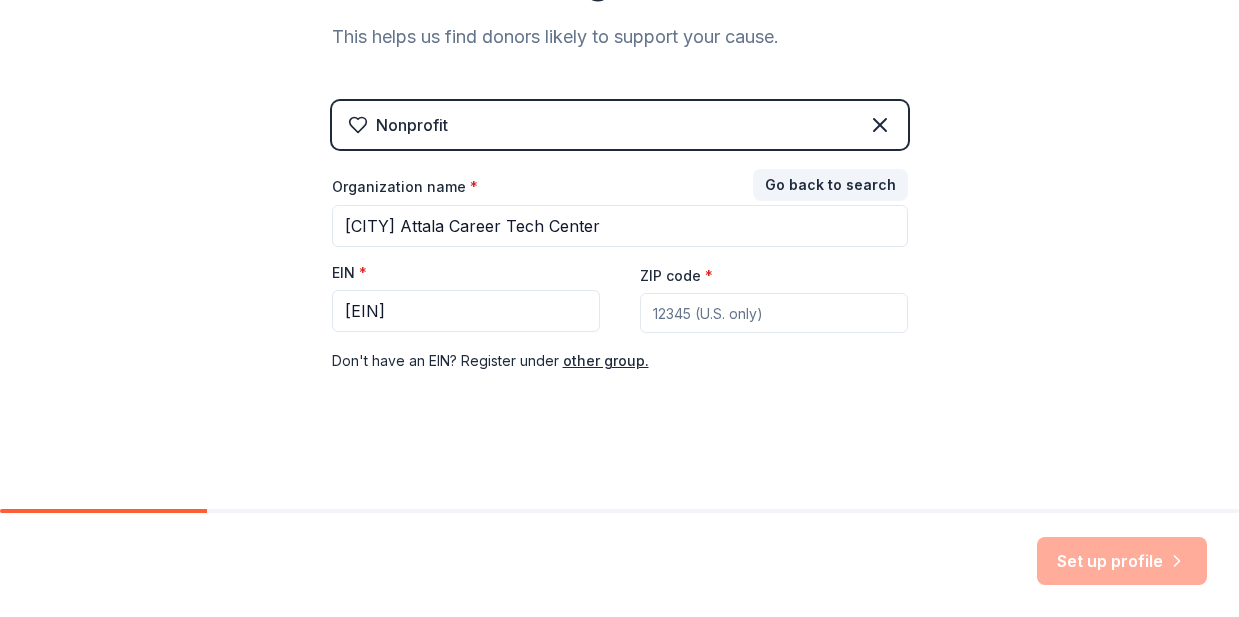 click on "ZIP code *" at bounding box center (774, 313) 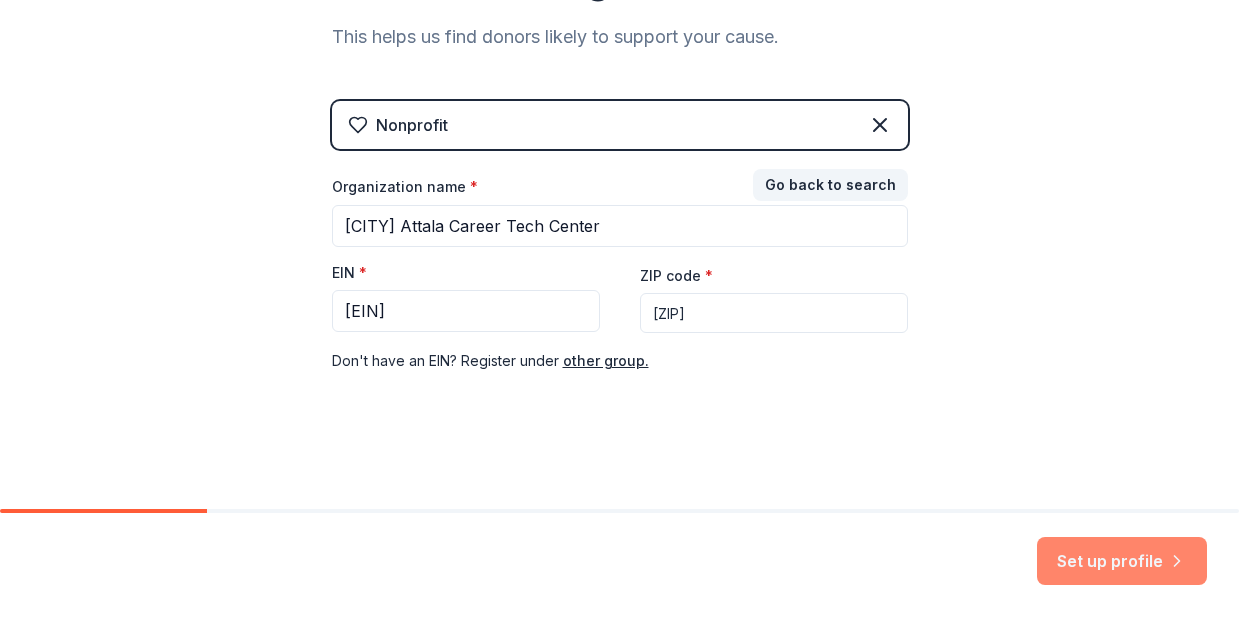 type on "[ZIP]" 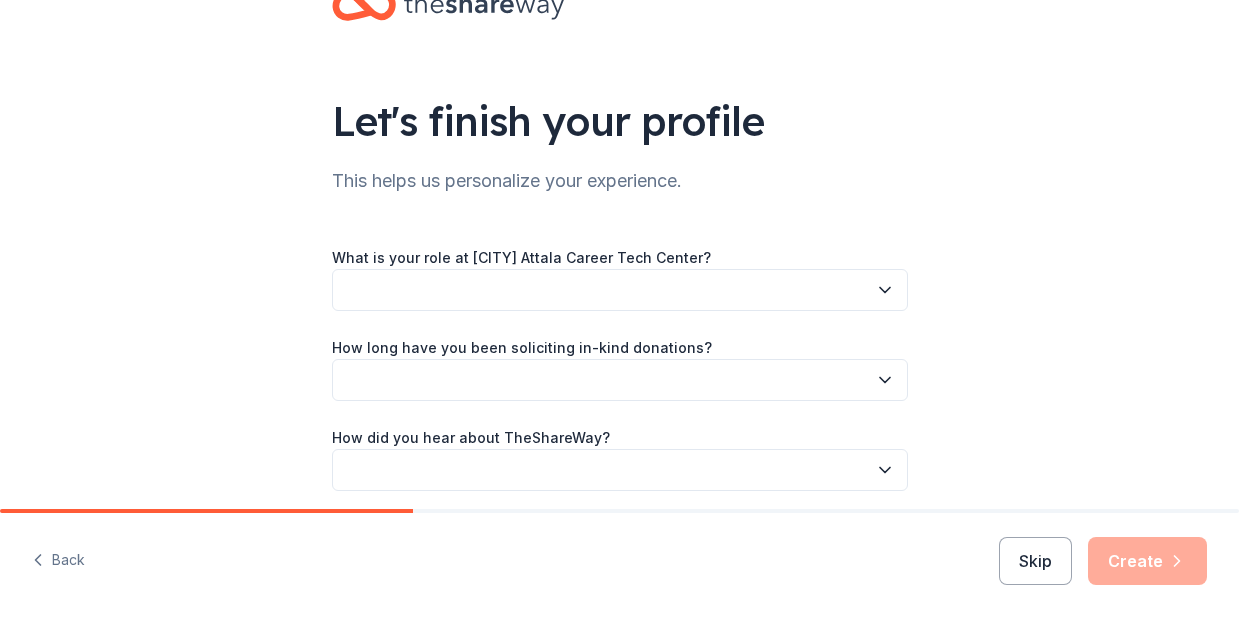 scroll, scrollTop: 90, scrollLeft: 0, axis: vertical 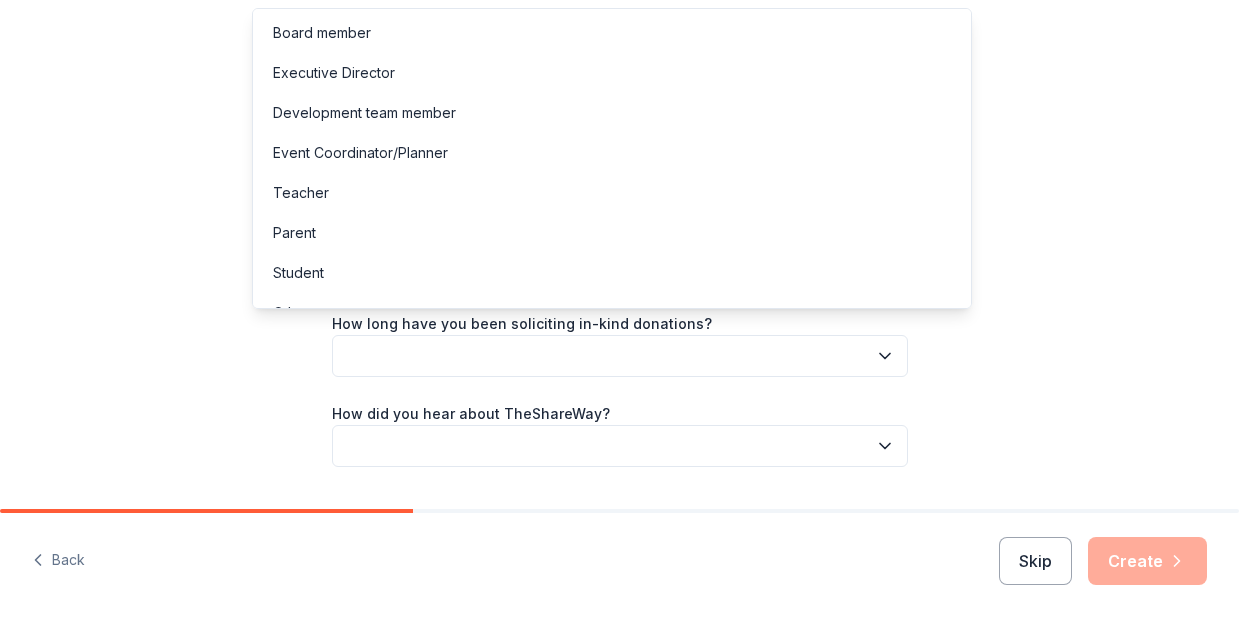 click at bounding box center (620, 266) 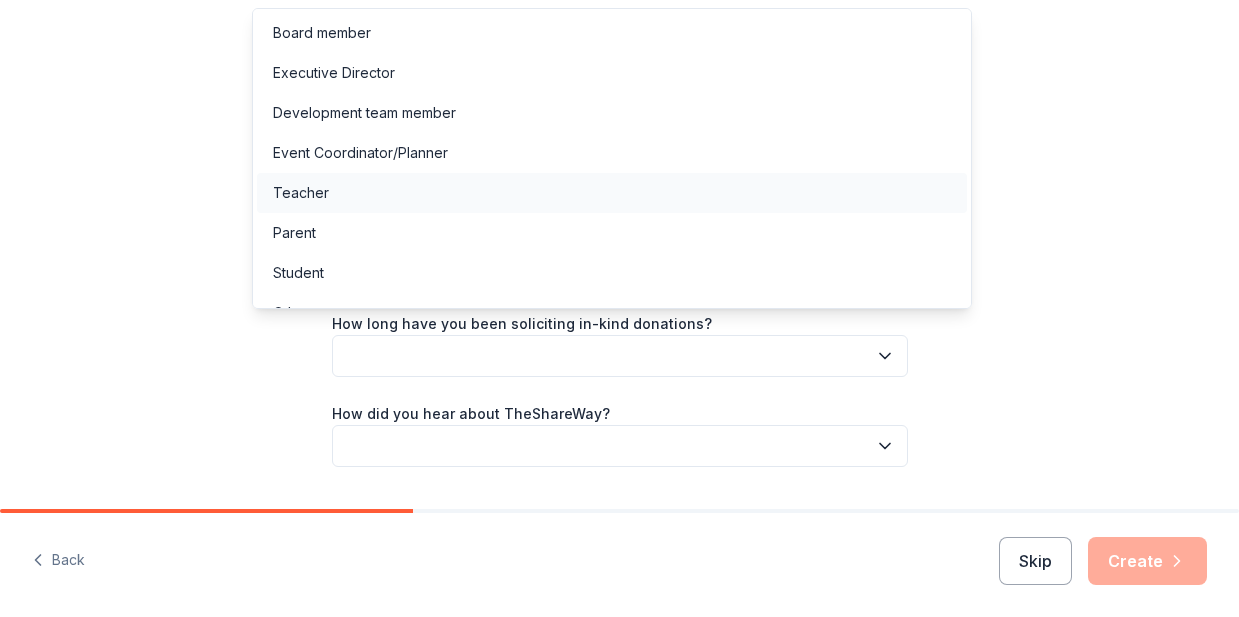 click on "Teacher" at bounding box center [612, 193] 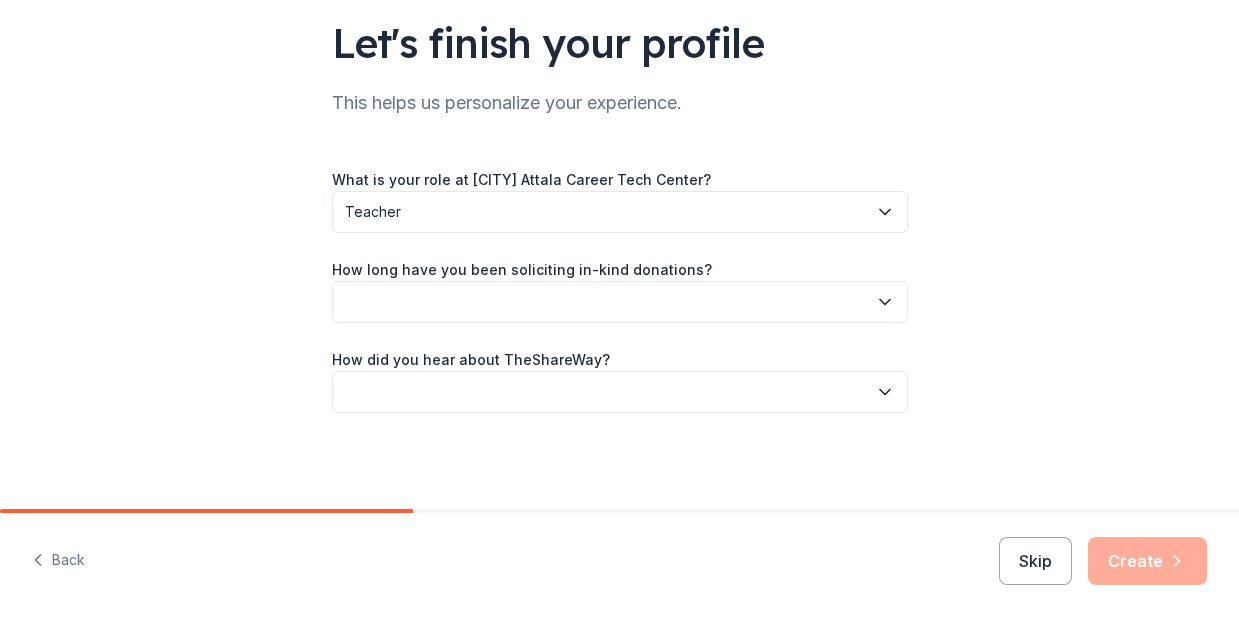 scroll, scrollTop: 175, scrollLeft: 0, axis: vertical 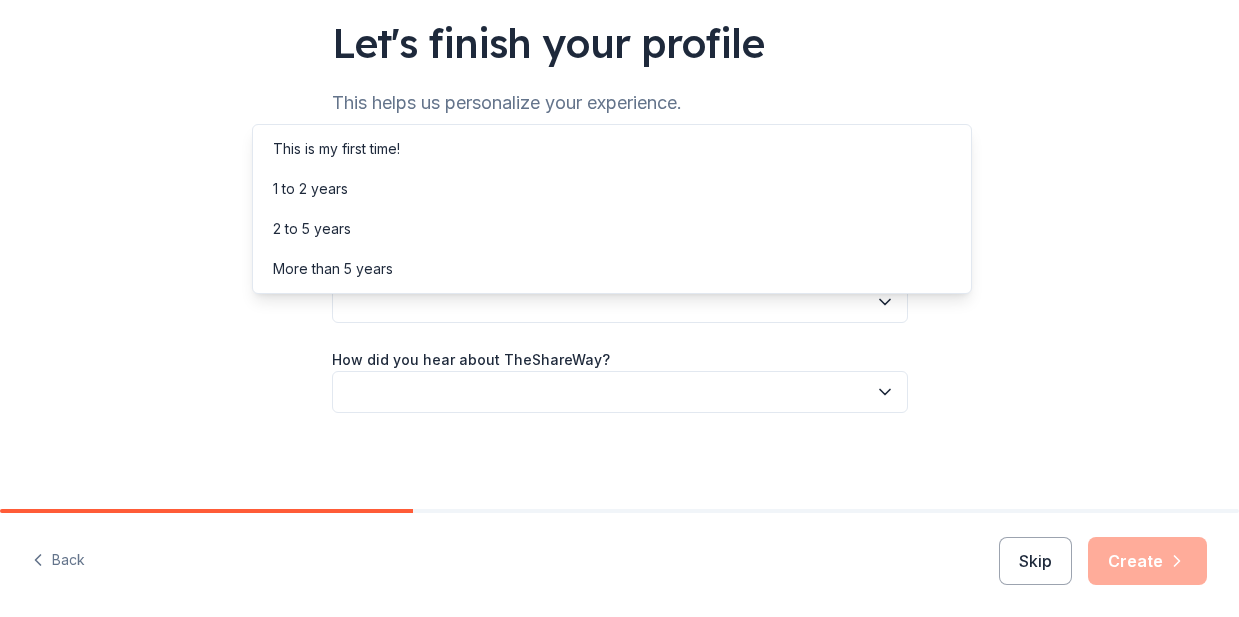 click at bounding box center [620, 302] 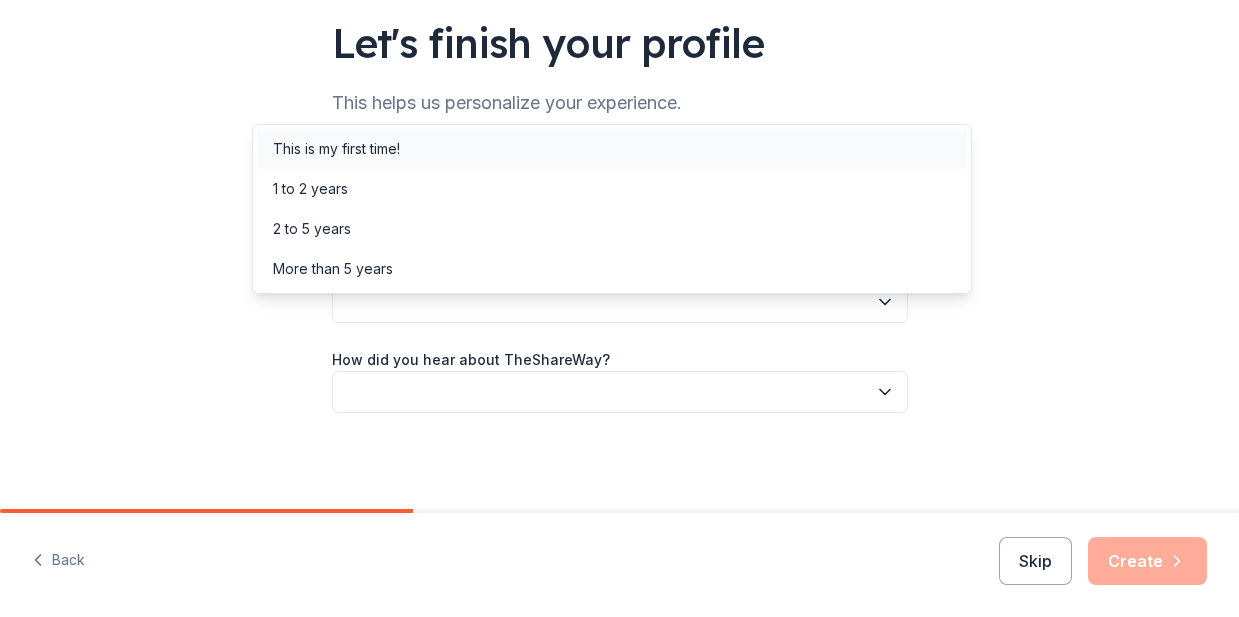 click on "This is my first time!" at bounding box center [612, 149] 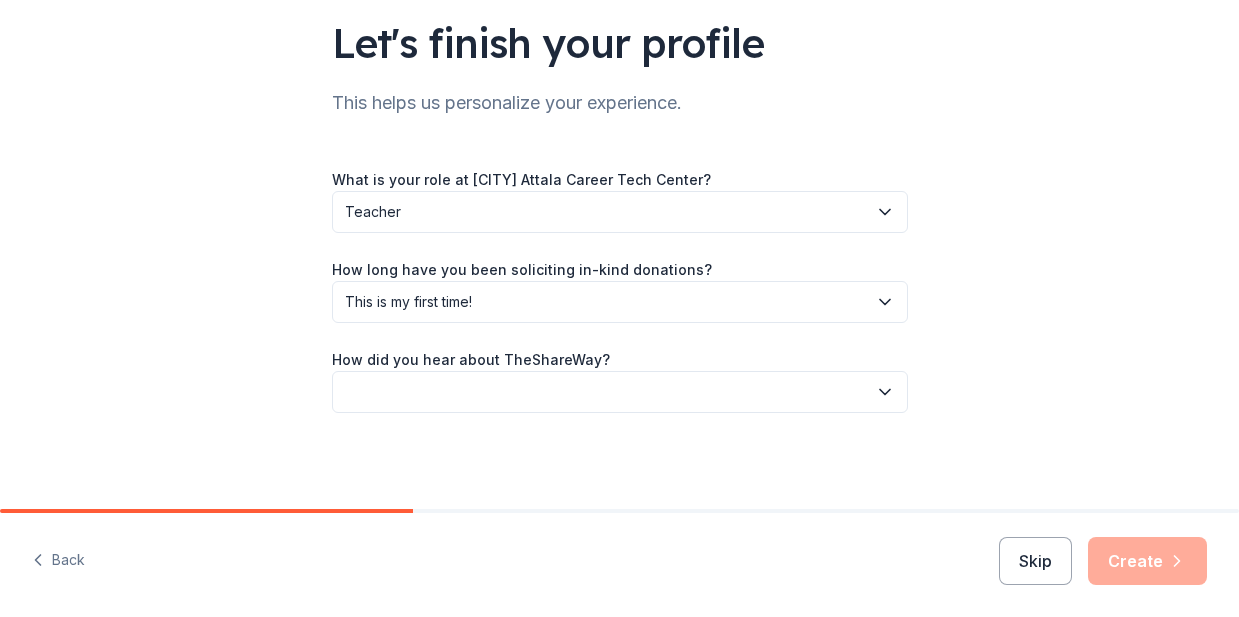 scroll, scrollTop: 316, scrollLeft: 0, axis: vertical 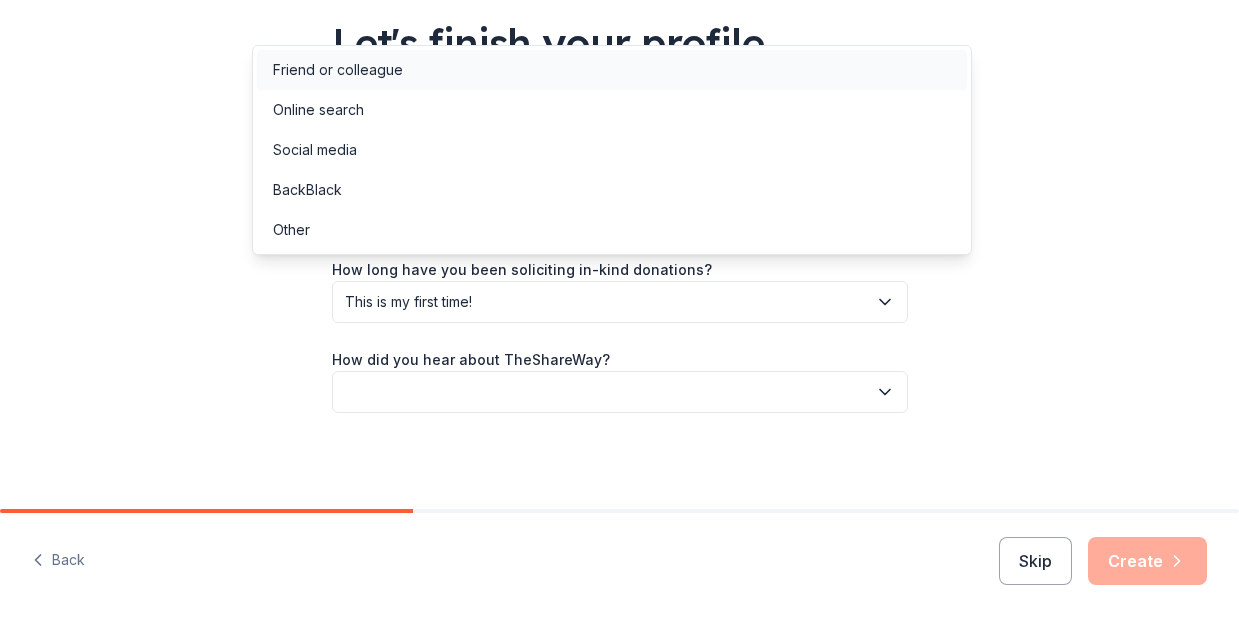click on "Friend or colleague" at bounding box center [612, 70] 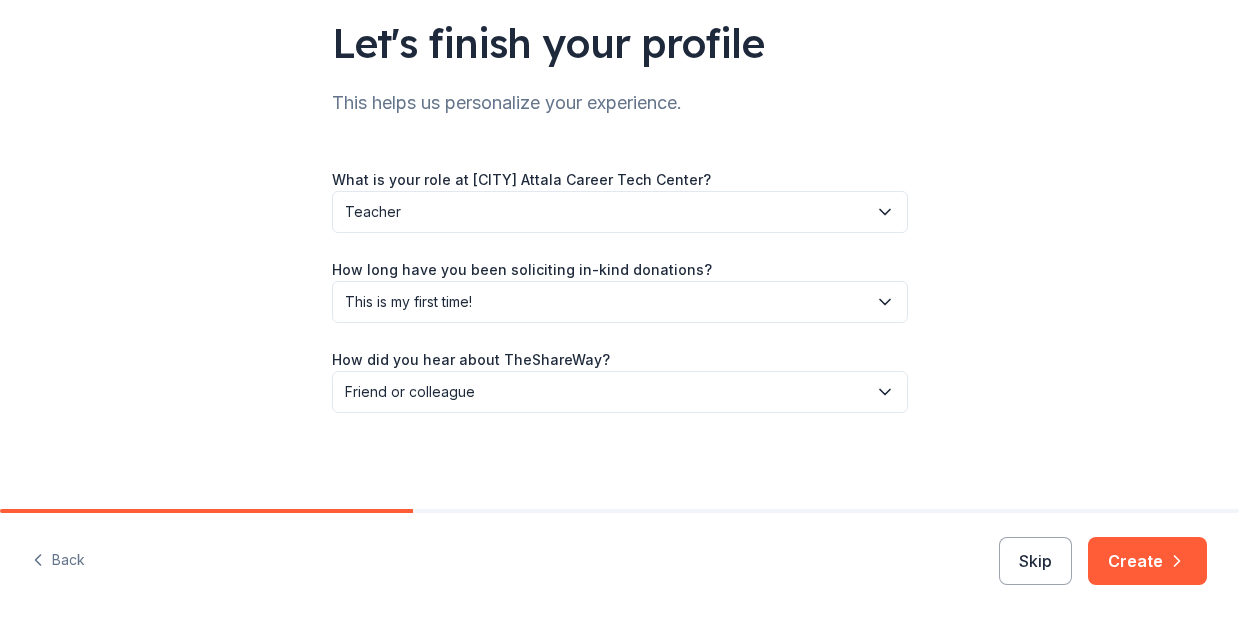 scroll, scrollTop: 321, scrollLeft: 0, axis: vertical 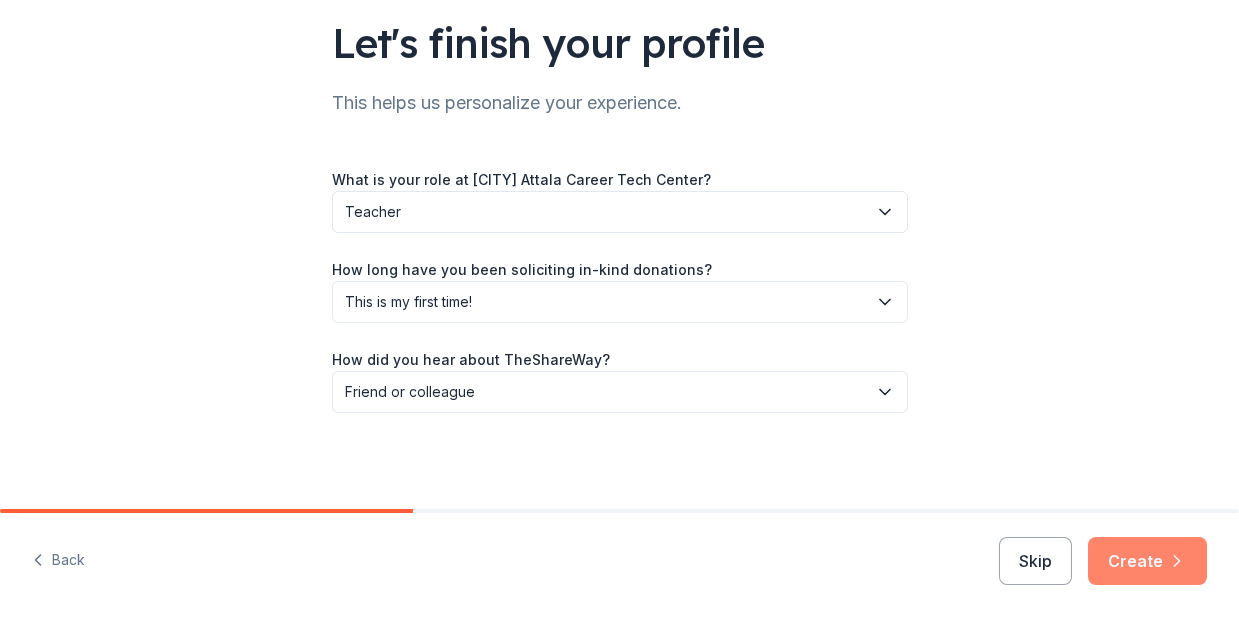 click on "Create" at bounding box center (1147, 561) 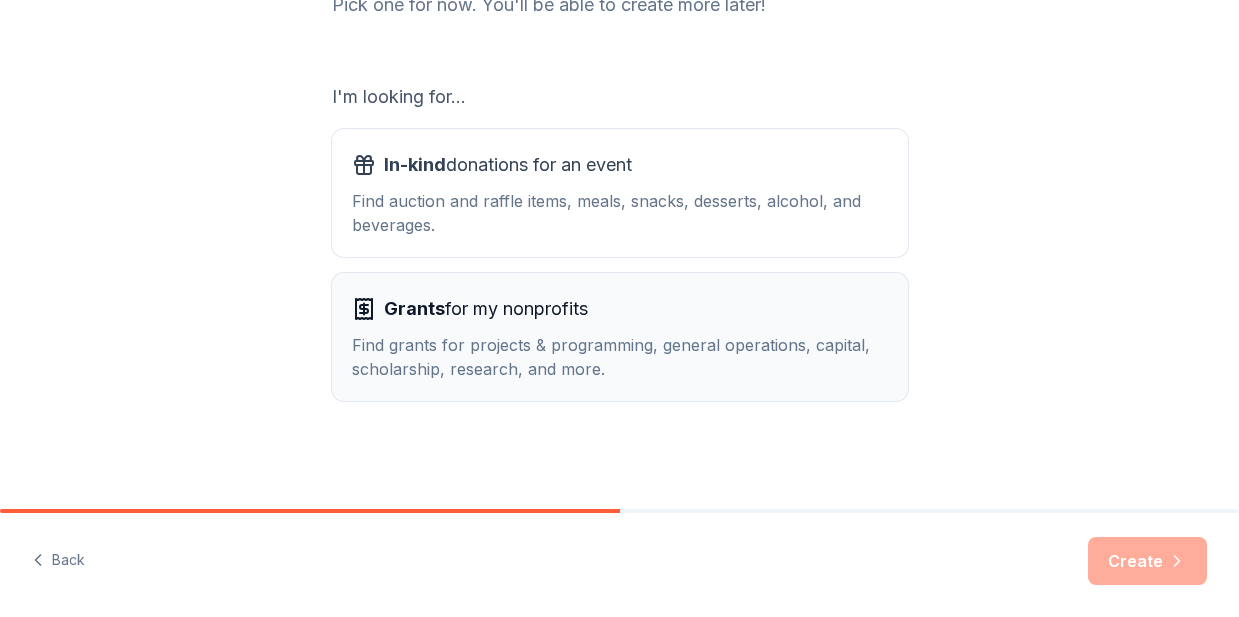 scroll, scrollTop: 390, scrollLeft: 0, axis: vertical 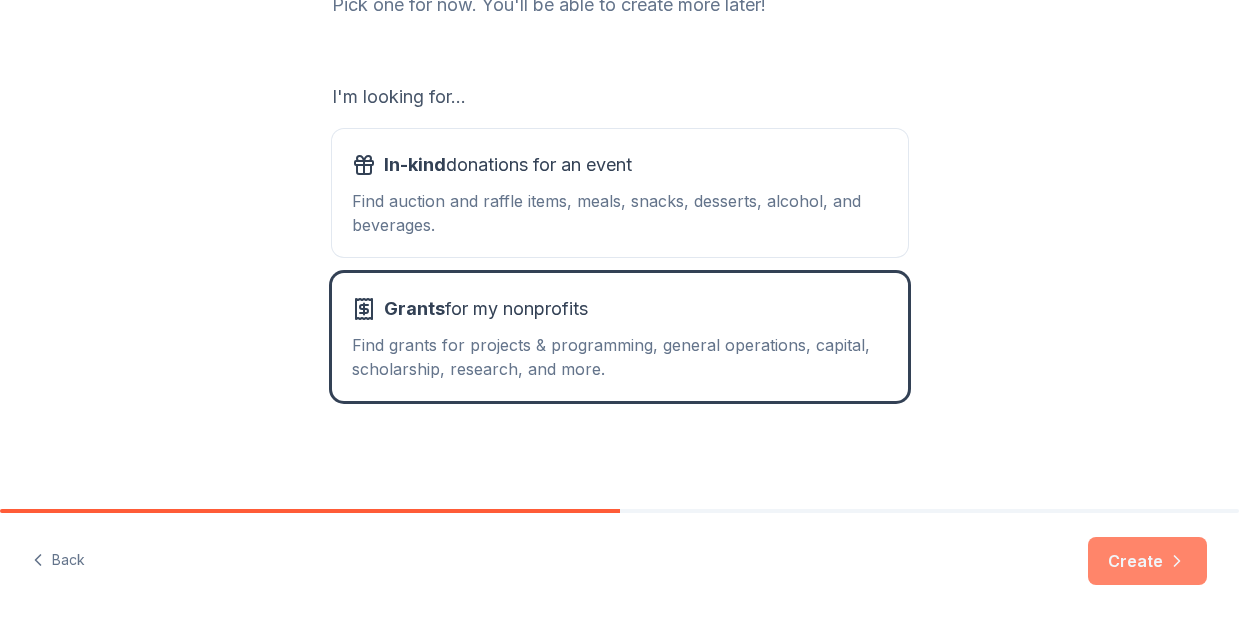 click on "Create" at bounding box center (1147, 561) 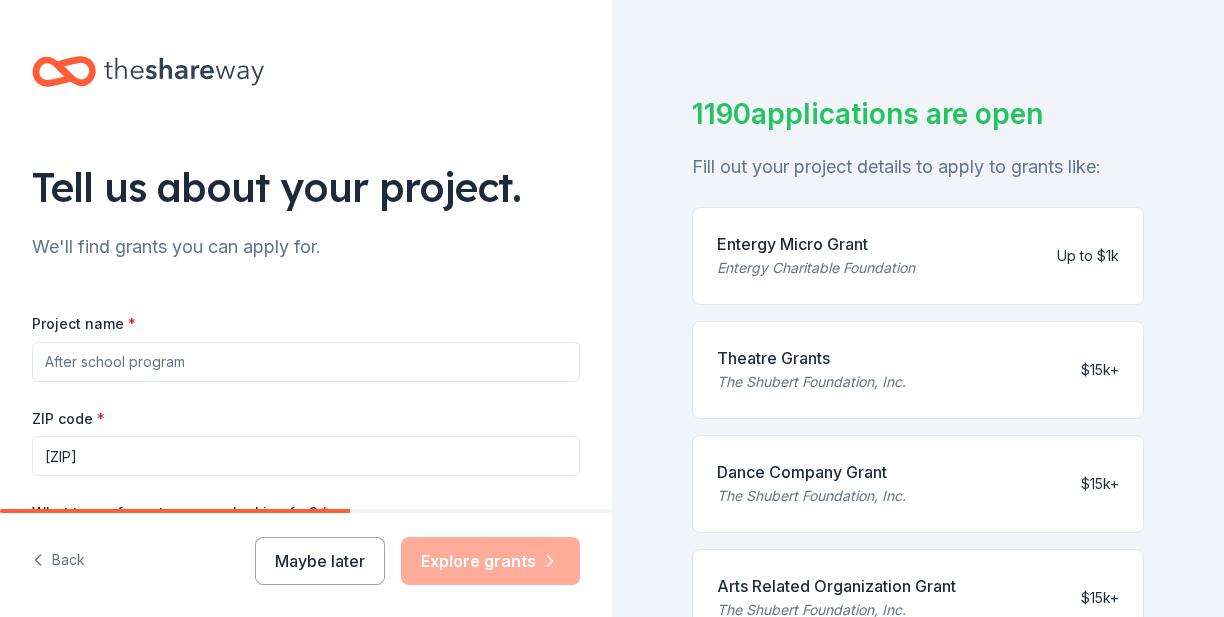 scroll, scrollTop: 75, scrollLeft: 0, axis: vertical 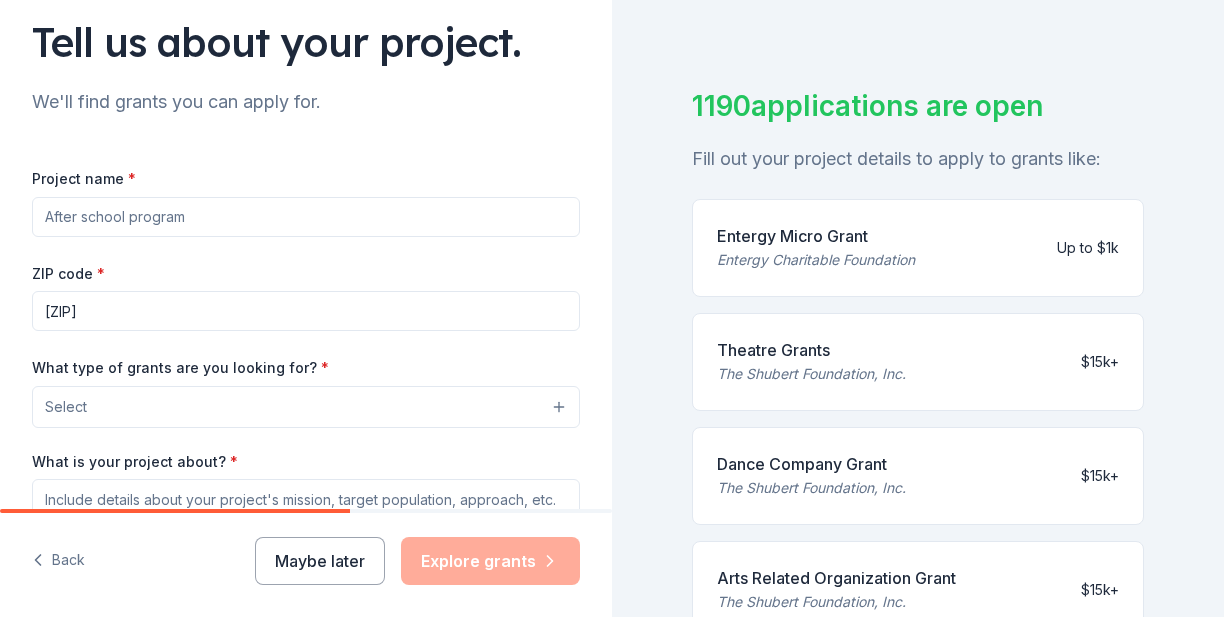 click on "Project name *" at bounding box center (306, 217) 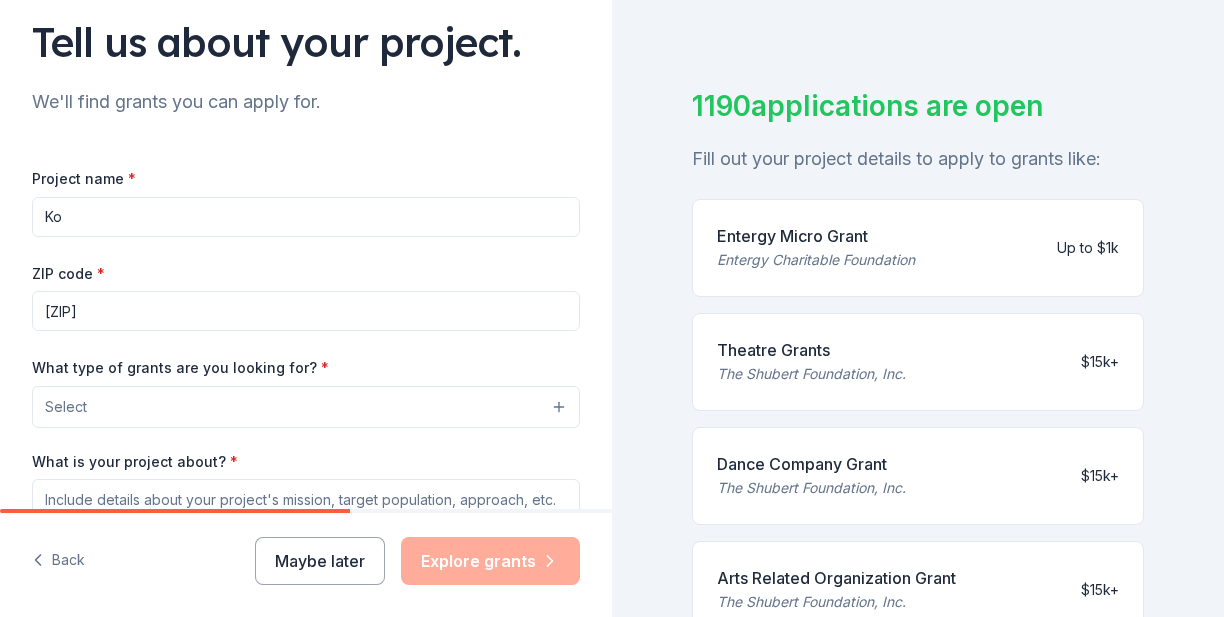 type on "K" 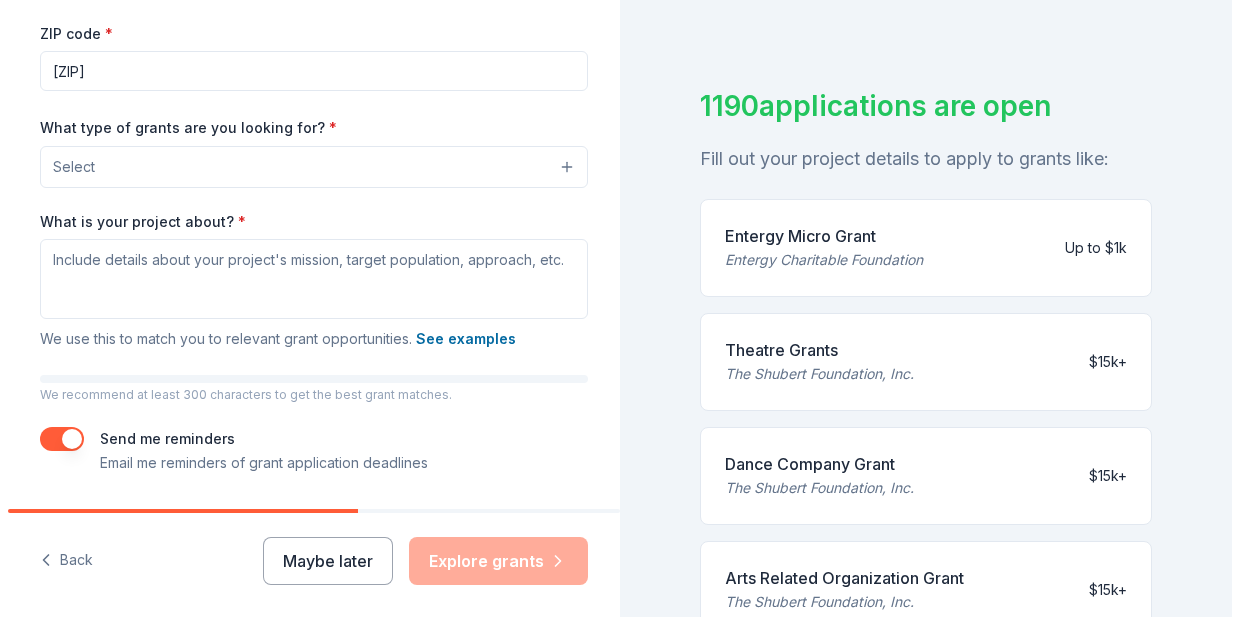 scroll, scrollTop: 402, scrollLeft: 0, axis: vertical 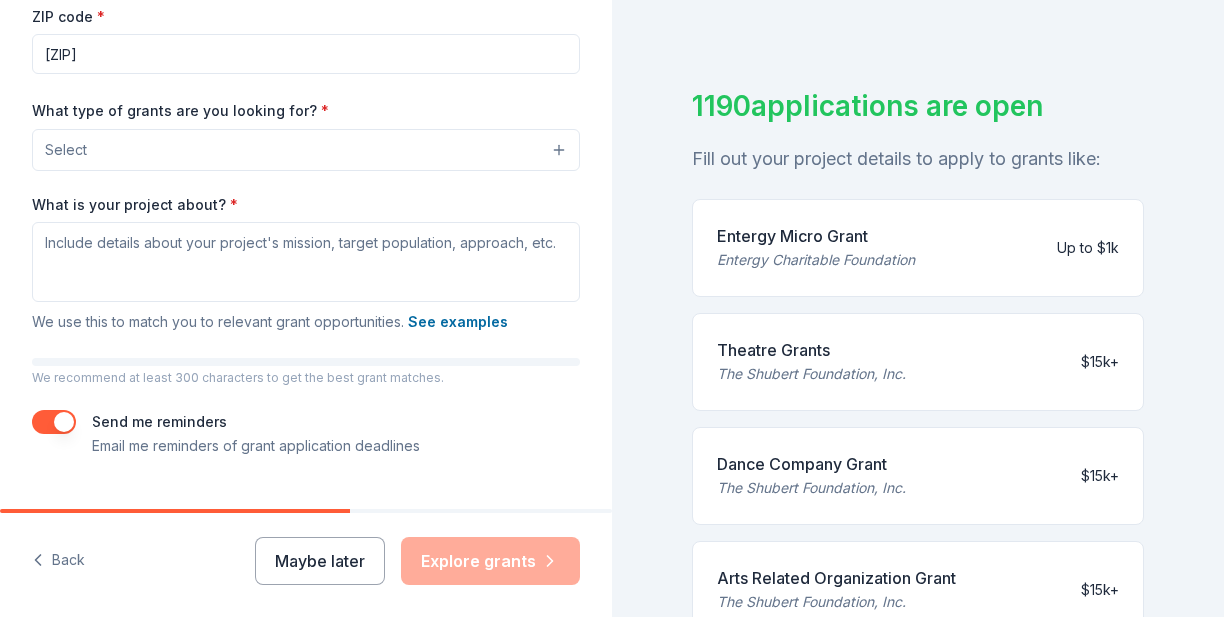 type on "[CITY] Attala Career Tech Students" 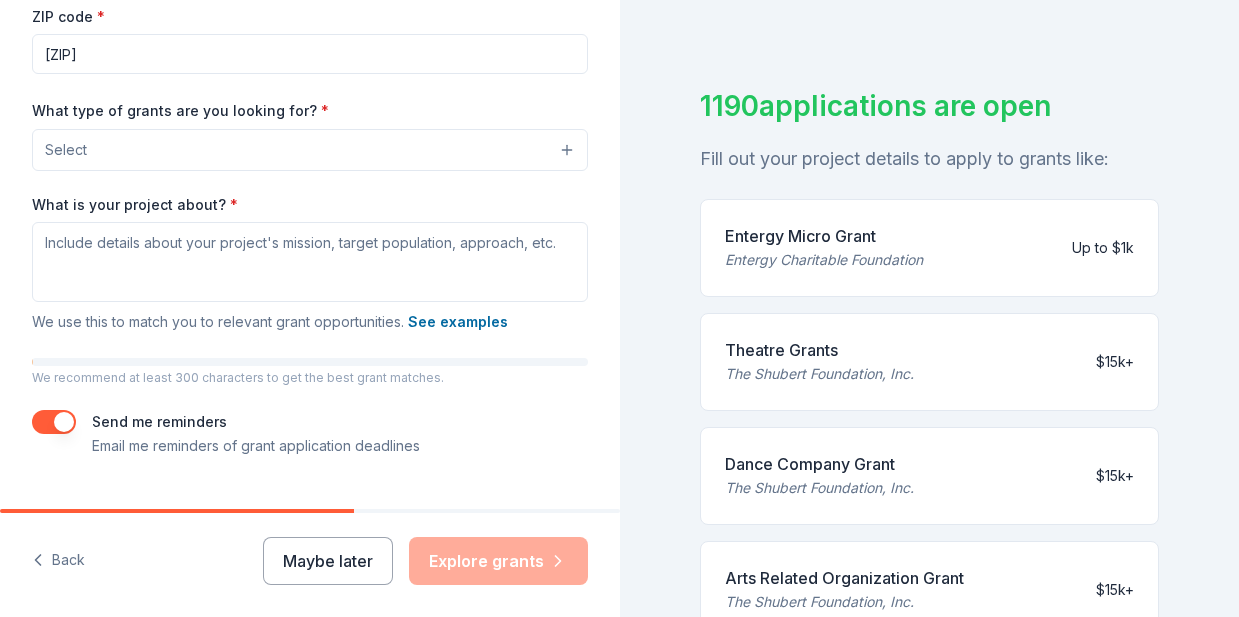 click on "Select" at bounding box center [310, 150] 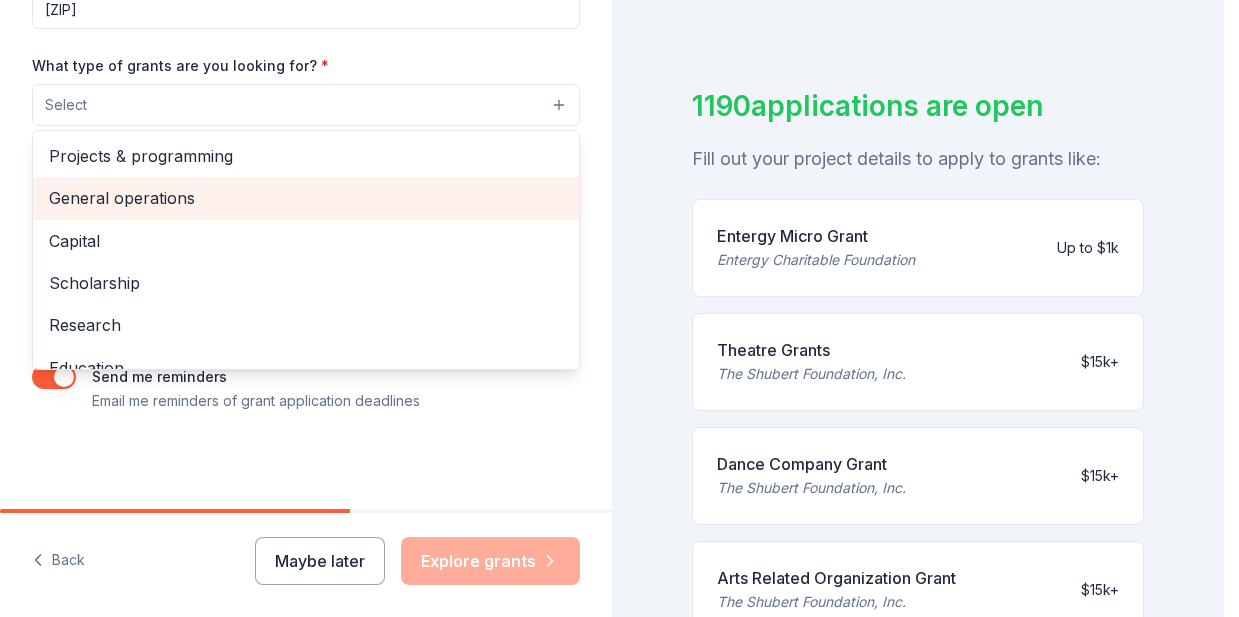 scroll, scrollTop: 536, scrollLeft: 0, axis: vertical 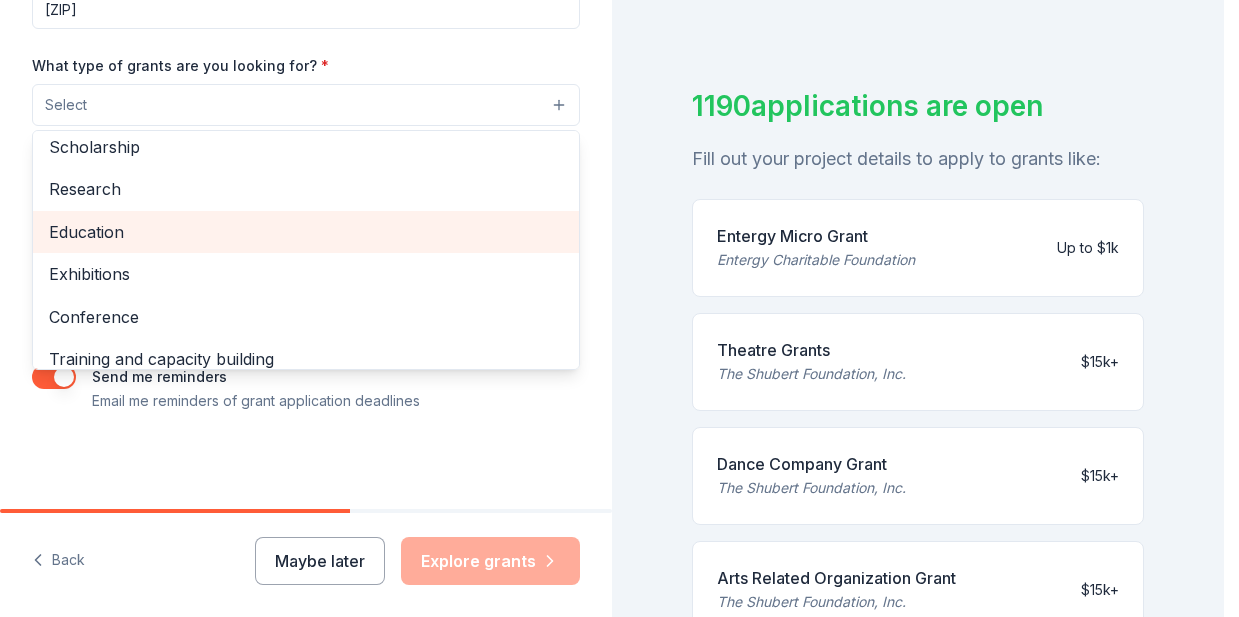 click on "Education" at bounding box center (306, 232) 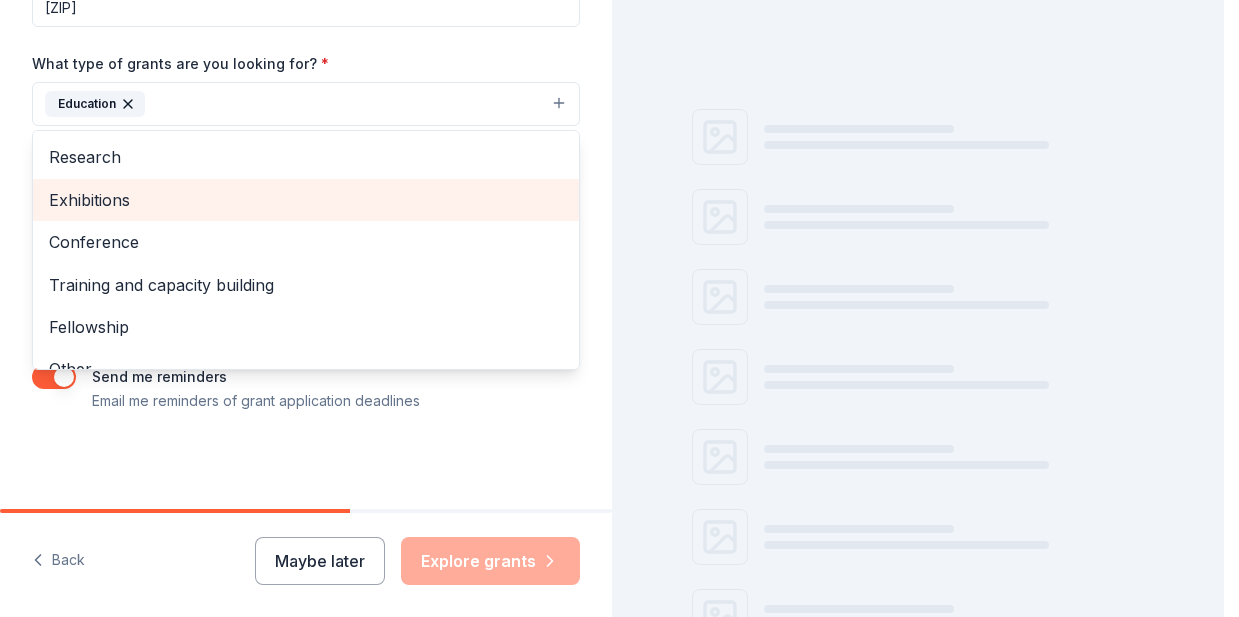 scroll, scrollTop: 242, scrollLeft: 0, axis: vertical 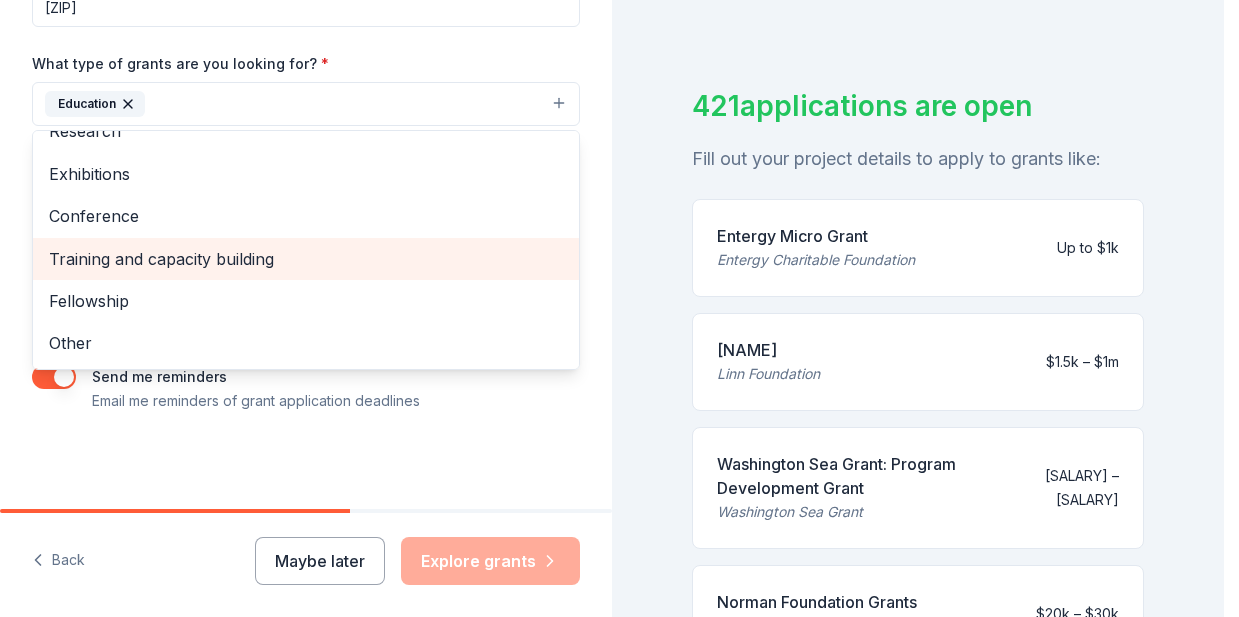 click on "Training and capacity building" at bounding box center [306, 259] 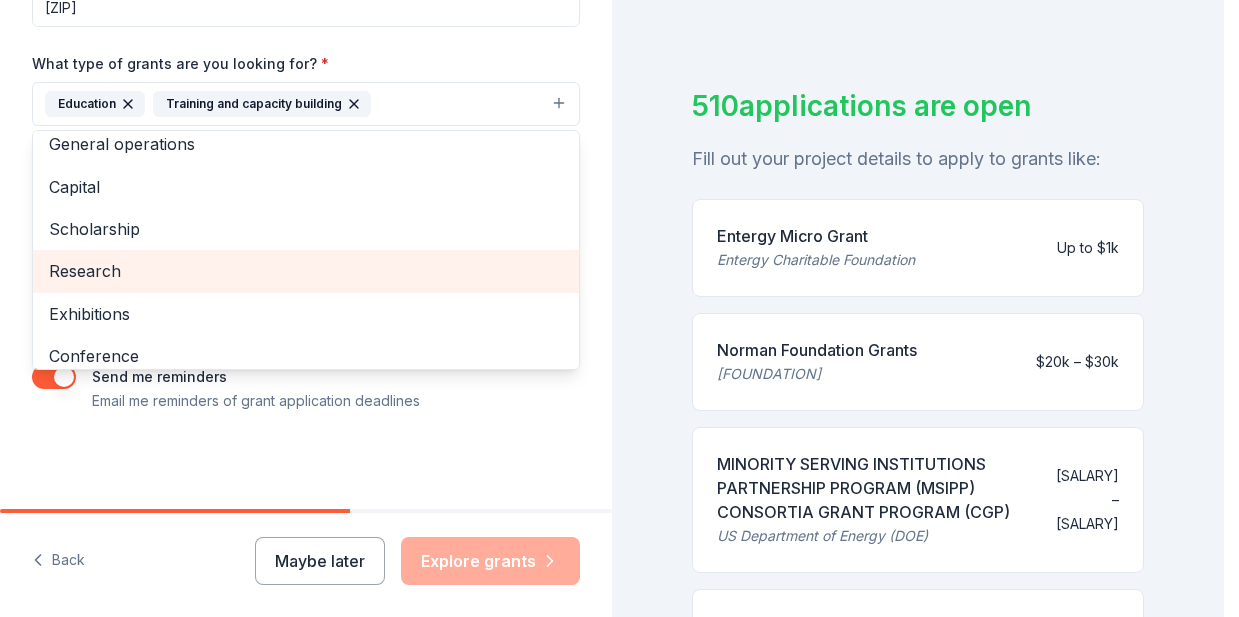 scroll, scrollTop: 48, scrollLeft: 0, axis: vertical 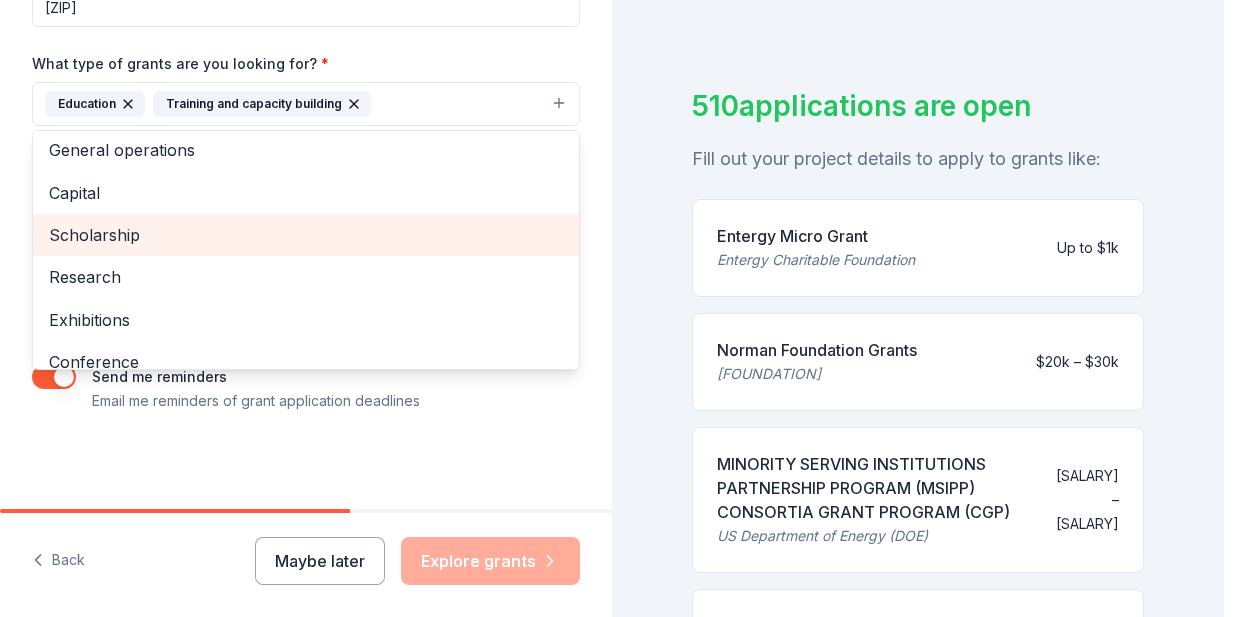 click on "Scholarship" at bounding box center [306, 235] 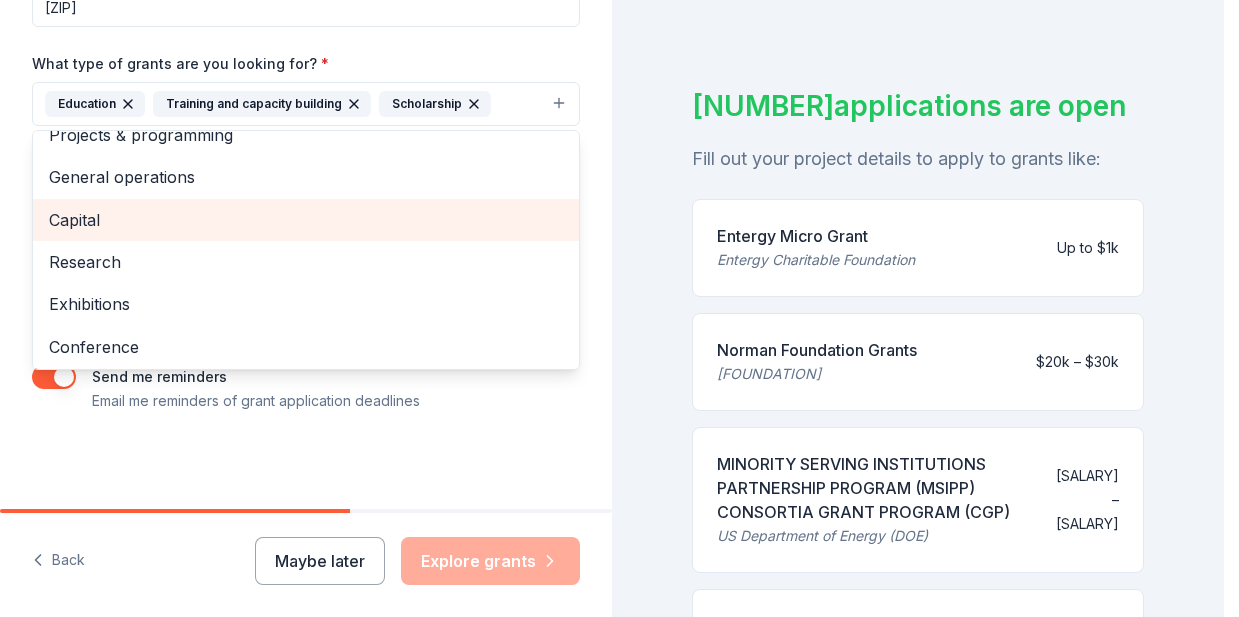 scroll, scrollTop: 20, scrollLeft: 0, axis: vertical 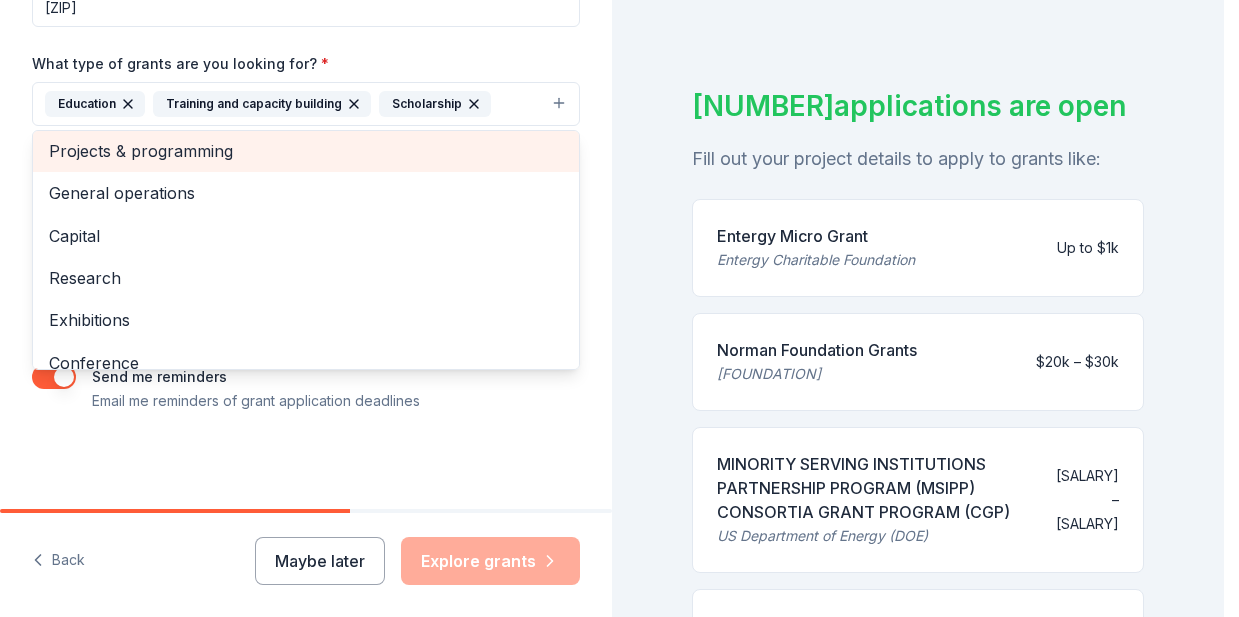 click on "Projects & programming" at bounding box center (306, 151) 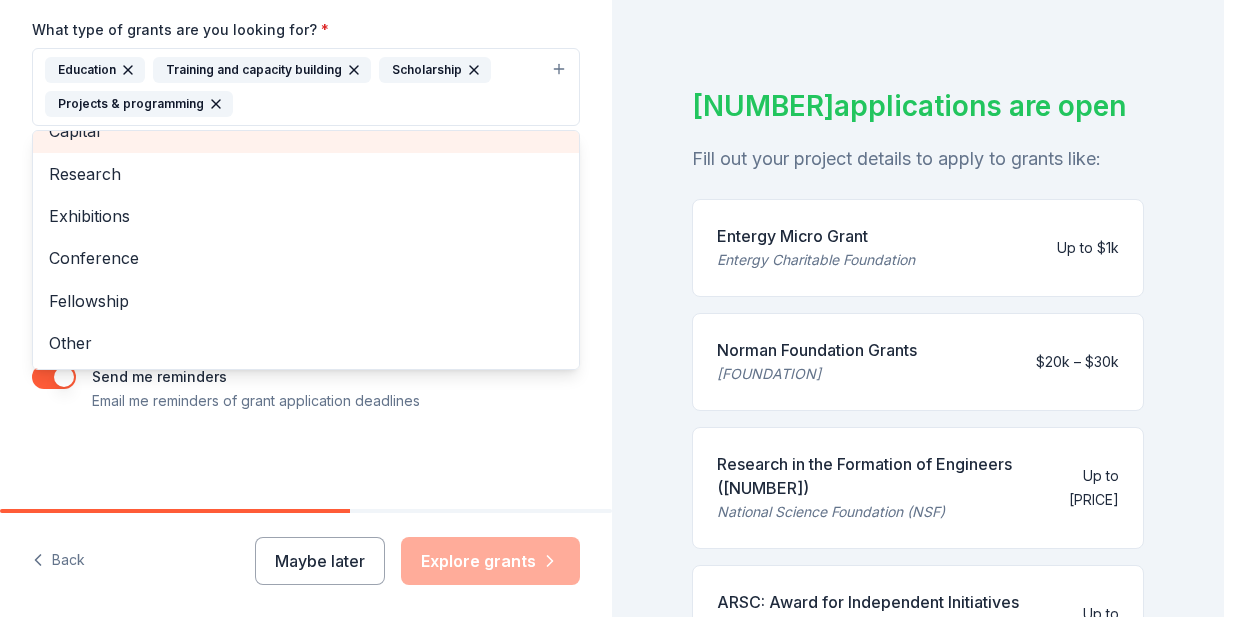 scroll, scrollTop: 83, scrollLeft: 0, axis: vertical 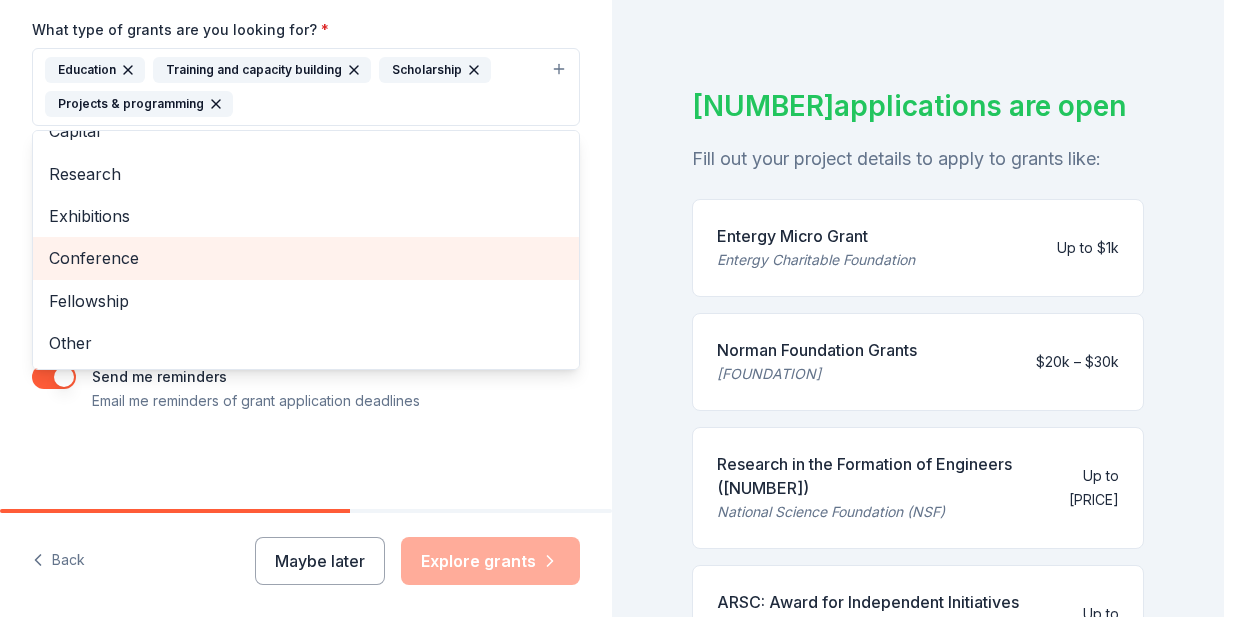 click on "Conference" at bounding box center (306, 258) 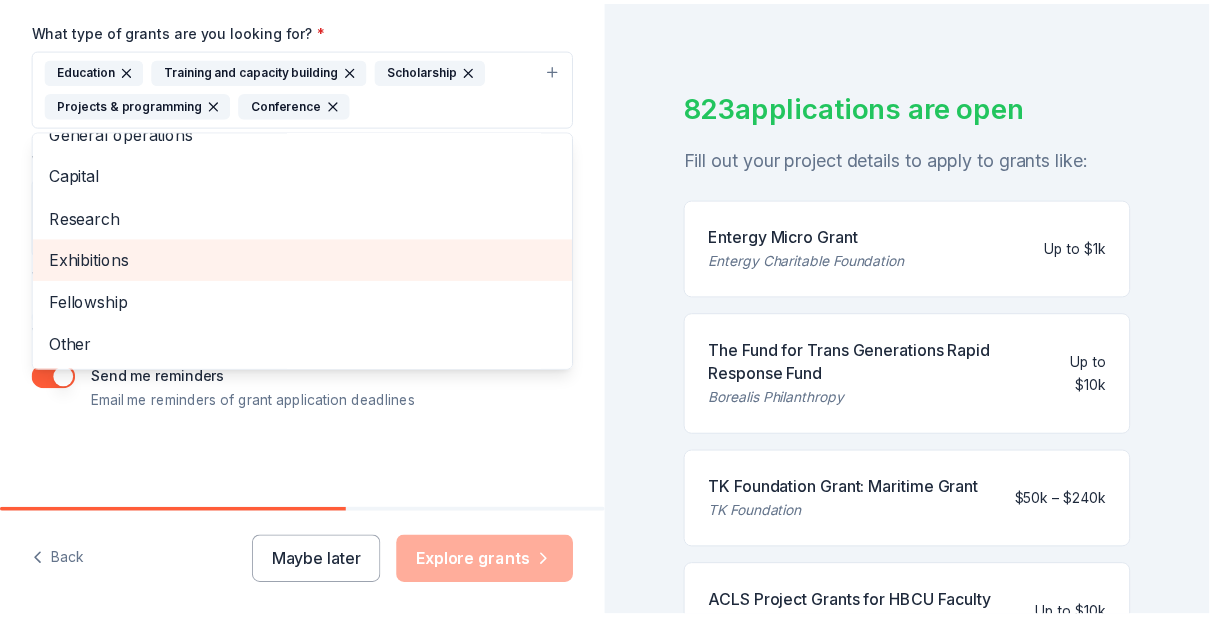 scroll, scrollTop: 866, scrollLeft: 0, axis: vertical 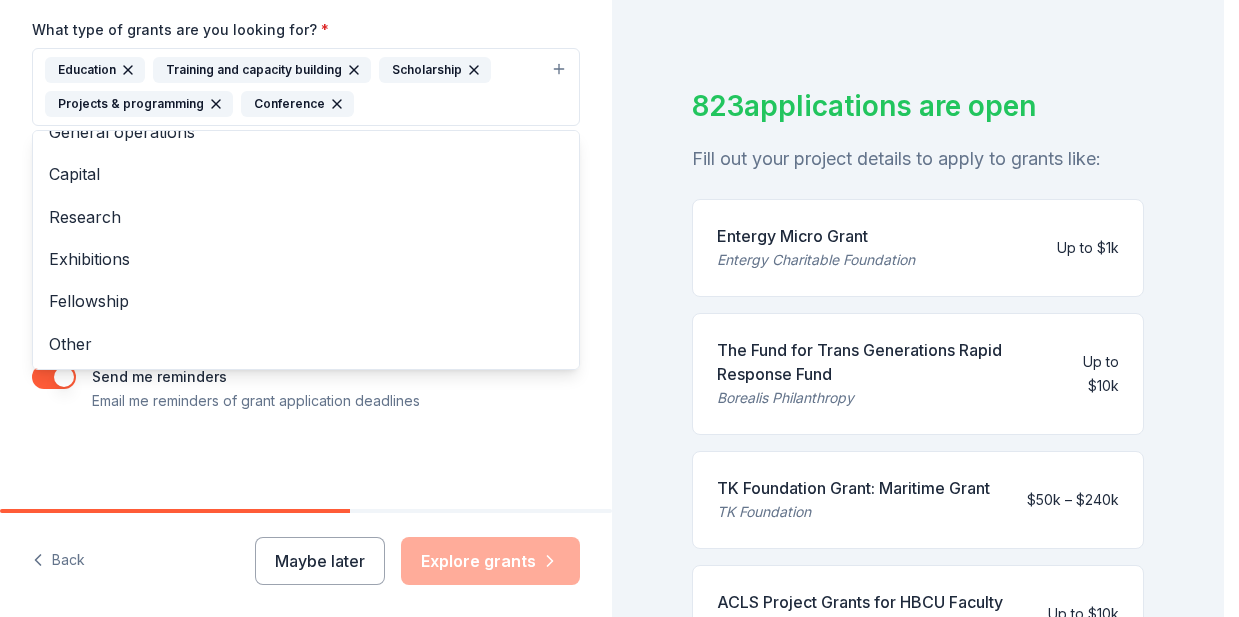 click on "Tell us about your project. We'll find grants you can apply for. Project name * [CITY] Attala Career Tech Students ZIP code * [ZIP] What type of grants are you looking for? * Education Training and capacity building Scholarship Projects & programming Conference General operations Capital Research Exhibitions Fellowship Other What is your project about? * We use this to match you to relevant grant opportunities. See examples We recommend at least 300 characters to get the best grant matches. Send me reminders Email me reminders of grant application deadlines" at bounding box center [306, 13] 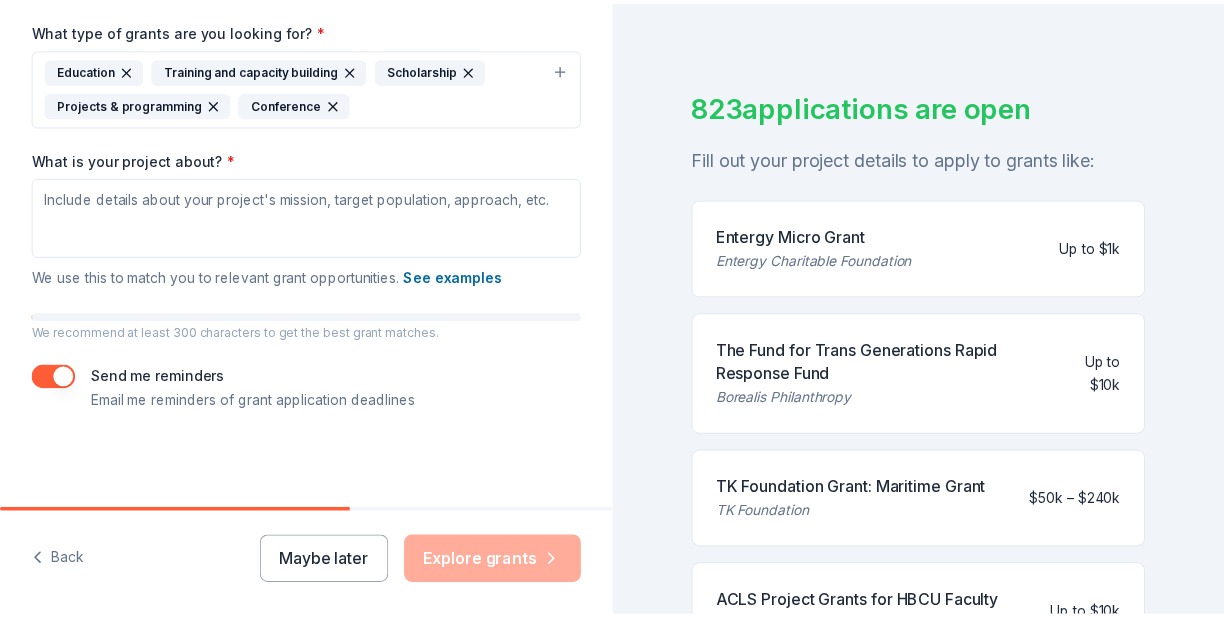 scroll, scrollTop: 549, scrollLeft: 0, axis: vertical 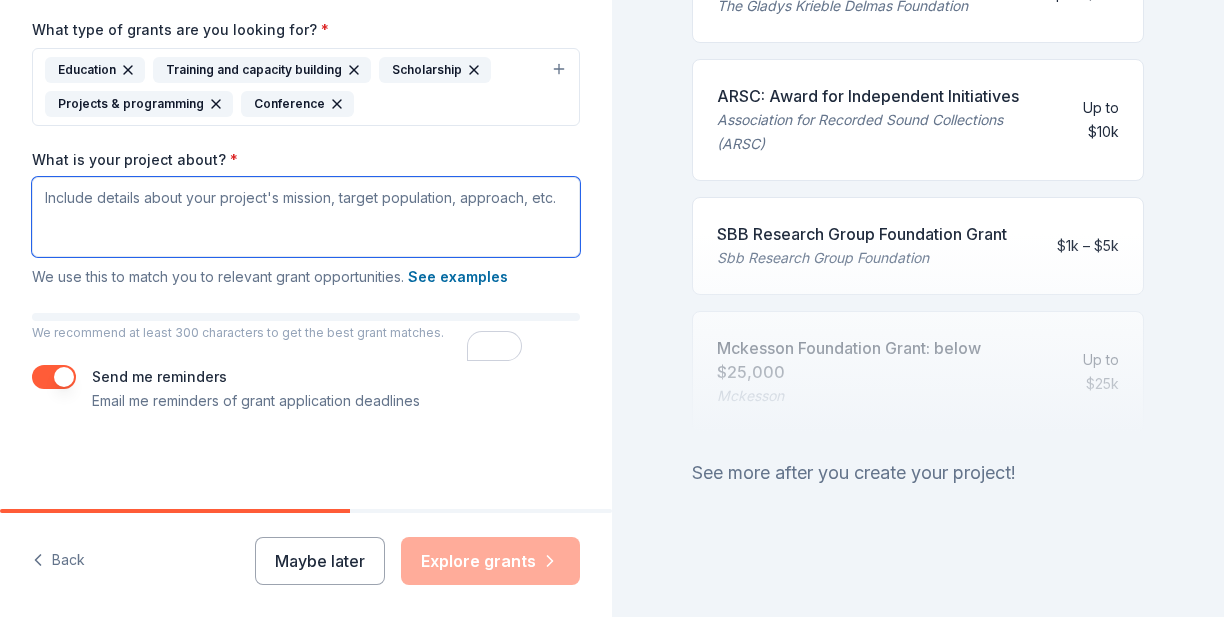 drag, startPoint x: 69, startPoint y: 320, endPoint x: 275, endPoint y: 349, distance: 208.03125 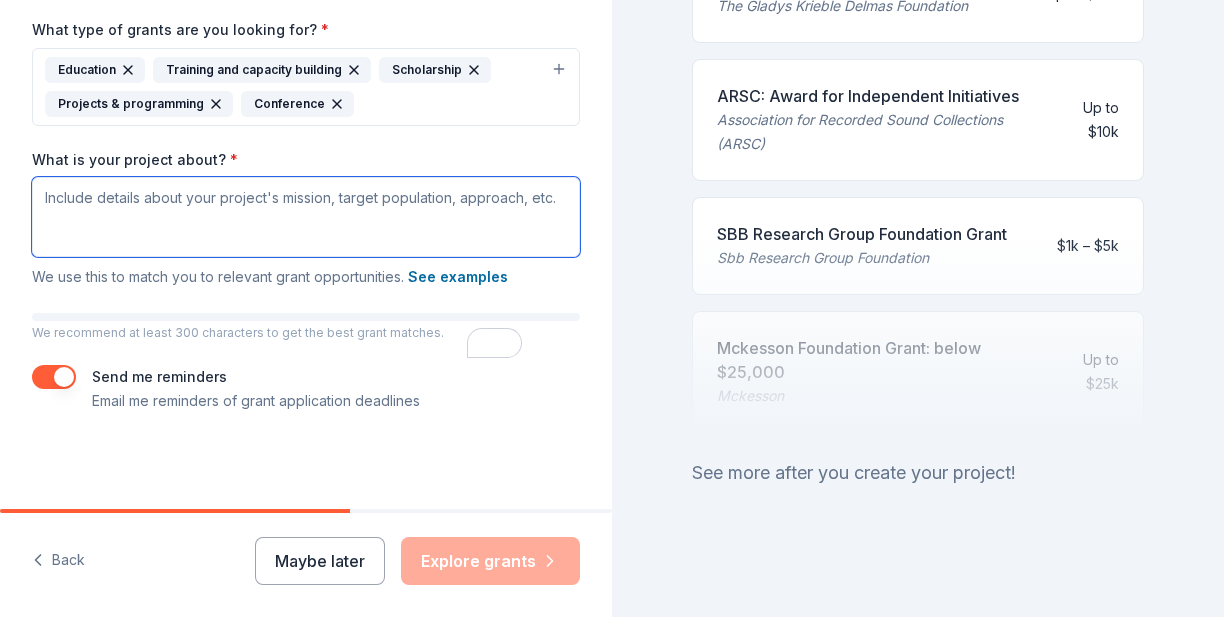 scroll, scrollTop: 641, scrollLeft: 0, axis: vertical 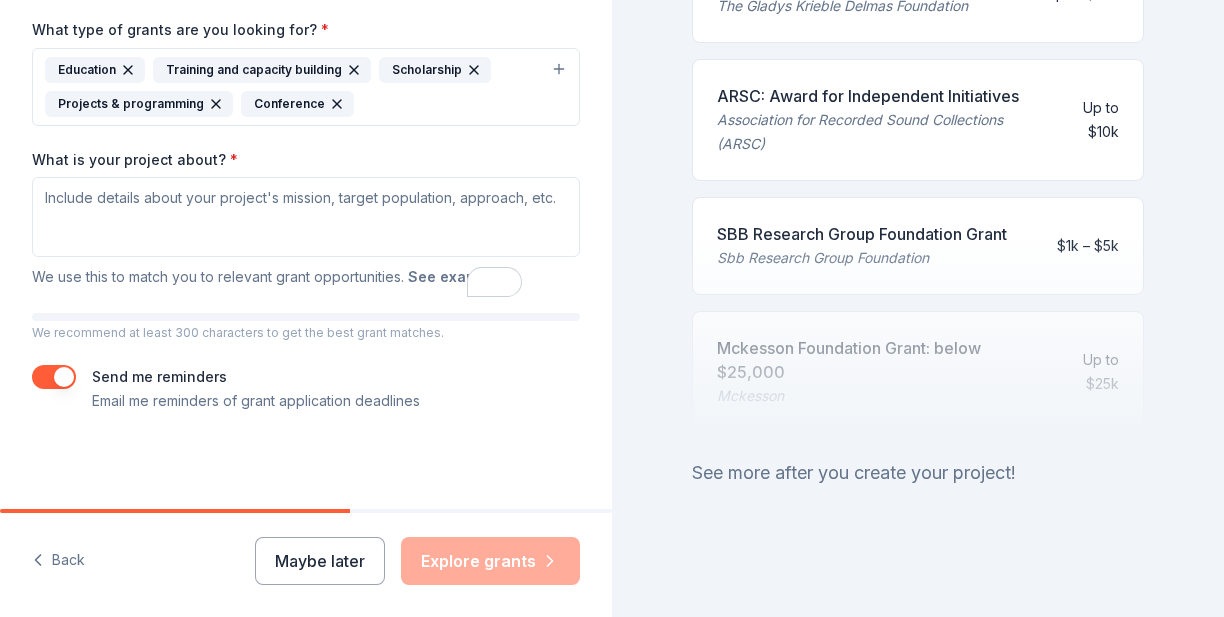 click on "See examples" at bounding box center (458, 277) 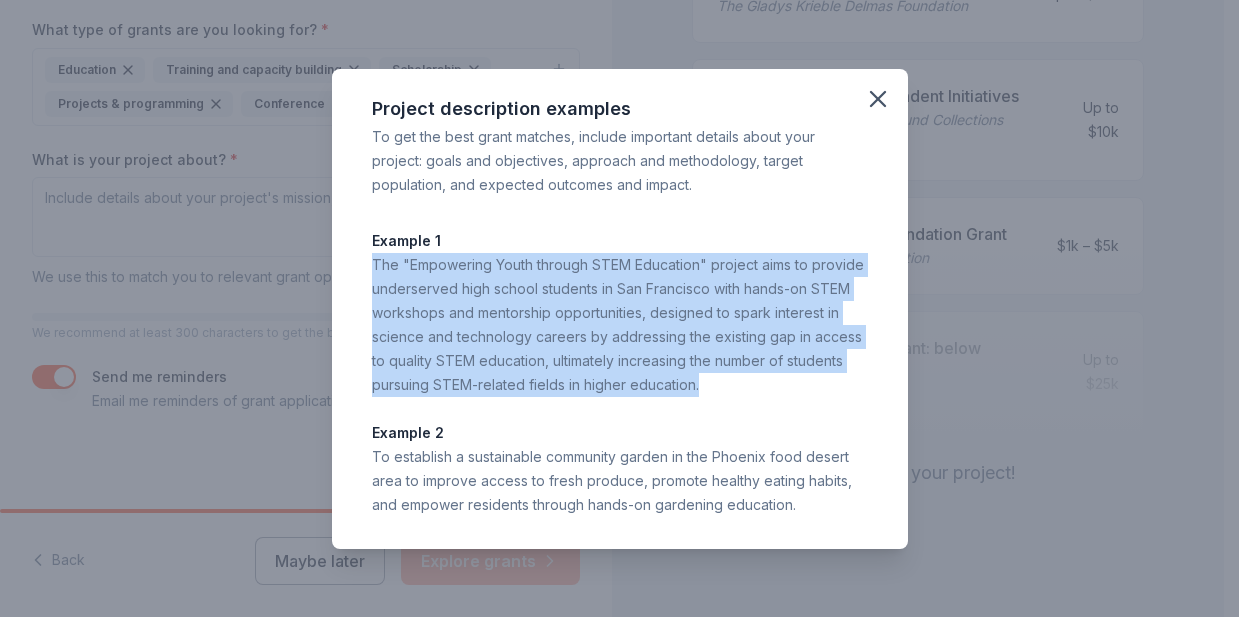 drag, startPoint x: 312, startPoint y: 260, endPoint x: 837, endPoint y: 384, distance: 539.44507 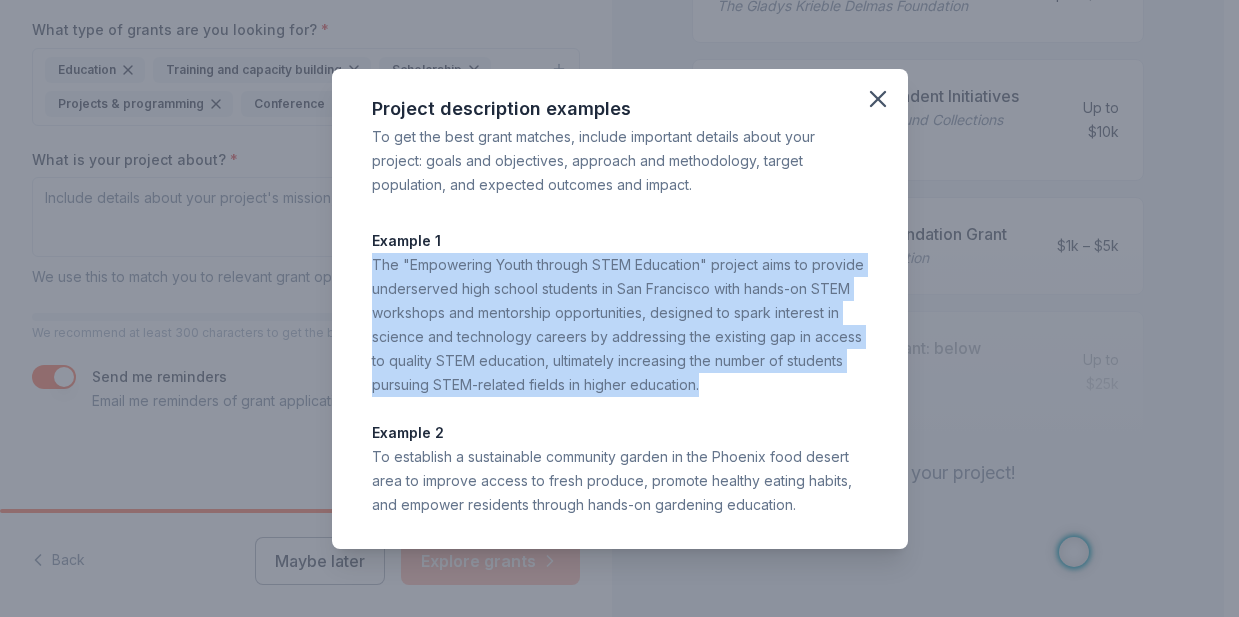 copy on "The "Empowering Youth through STEM Education" project aims to provide underserved high school students in San Francisco with hands-on STEM workshops and mentorship opportunities, designed to spark interest in science and technology careers by addressing the existing gap in access to quality STEM education, ultimately increasing the number of students pursuing STEM-related fields in higher education." 